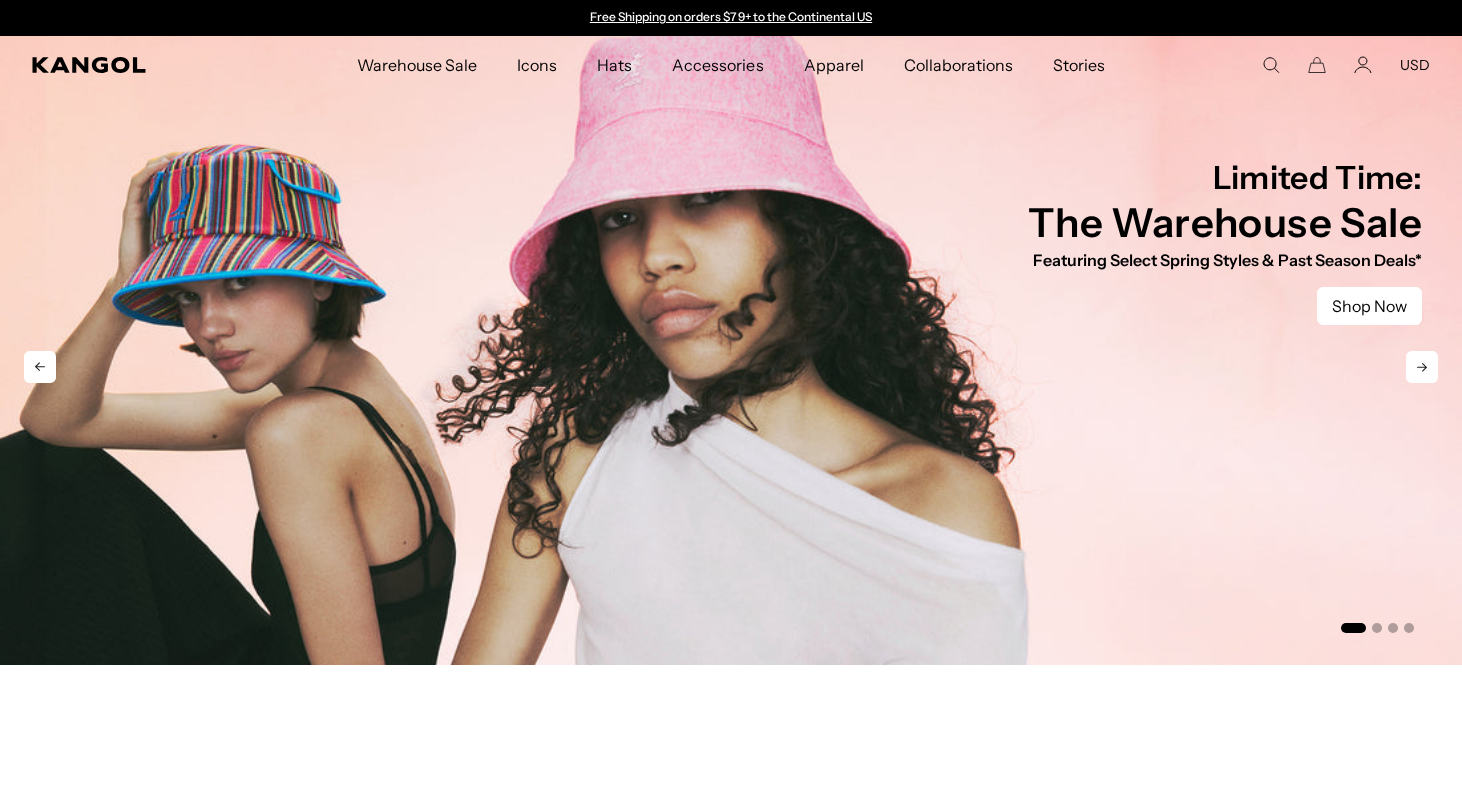 scroll, scrollTop: 0, scrollLeft: 0, axis: both 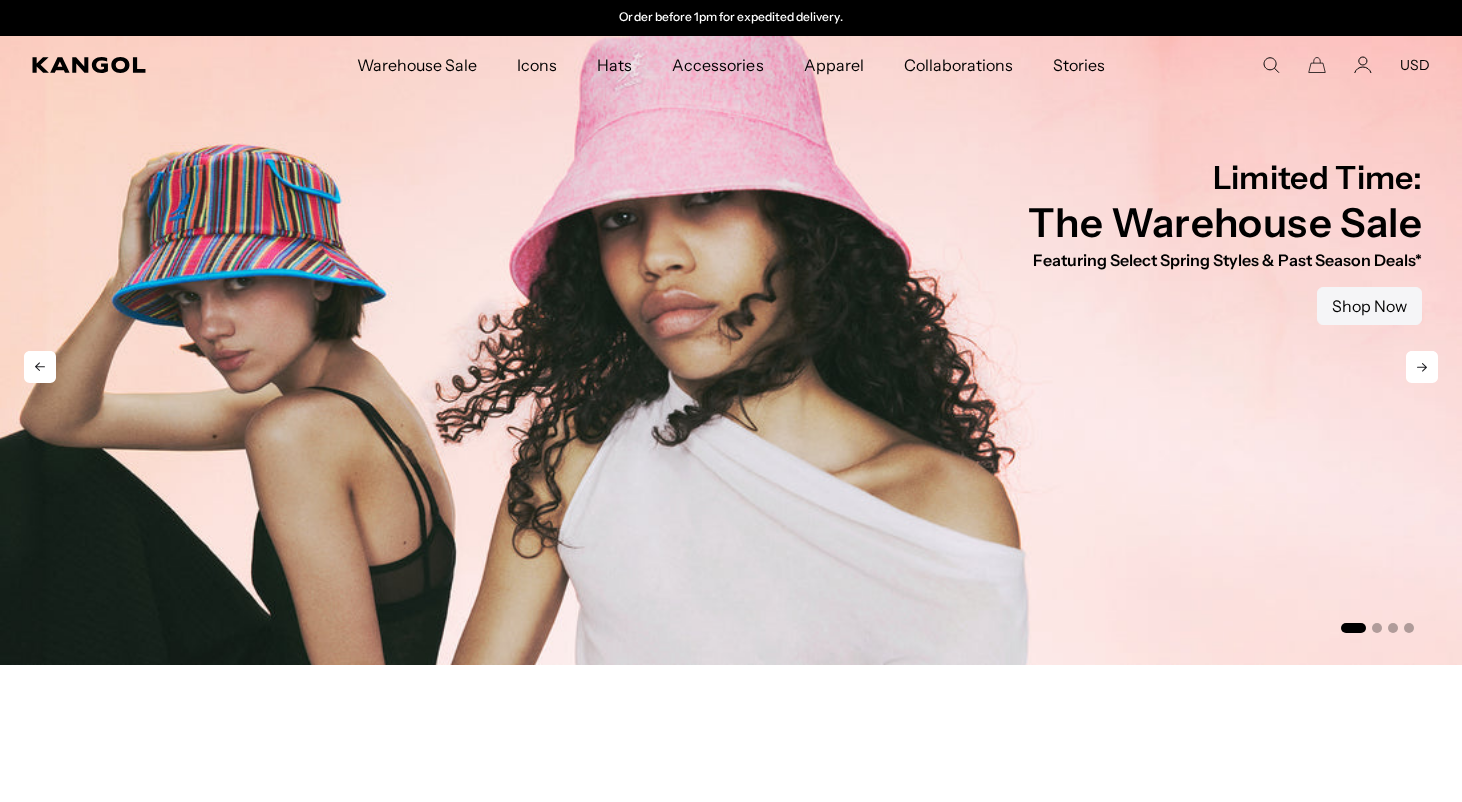 click on "Shop Now" at bounding box center (1369, 306) 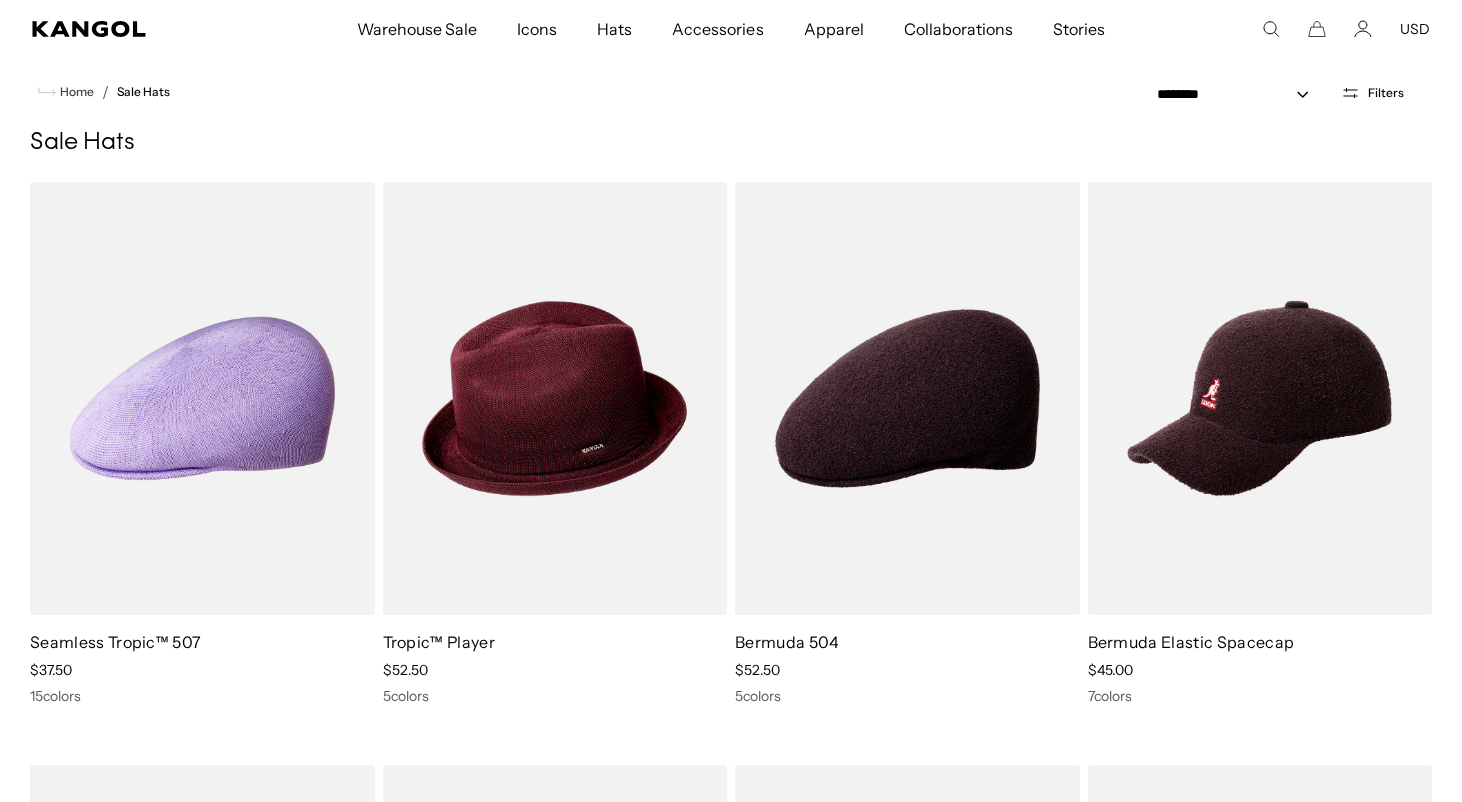 scroll, scrollTop: 0, scrollLeft: 0, axis: both 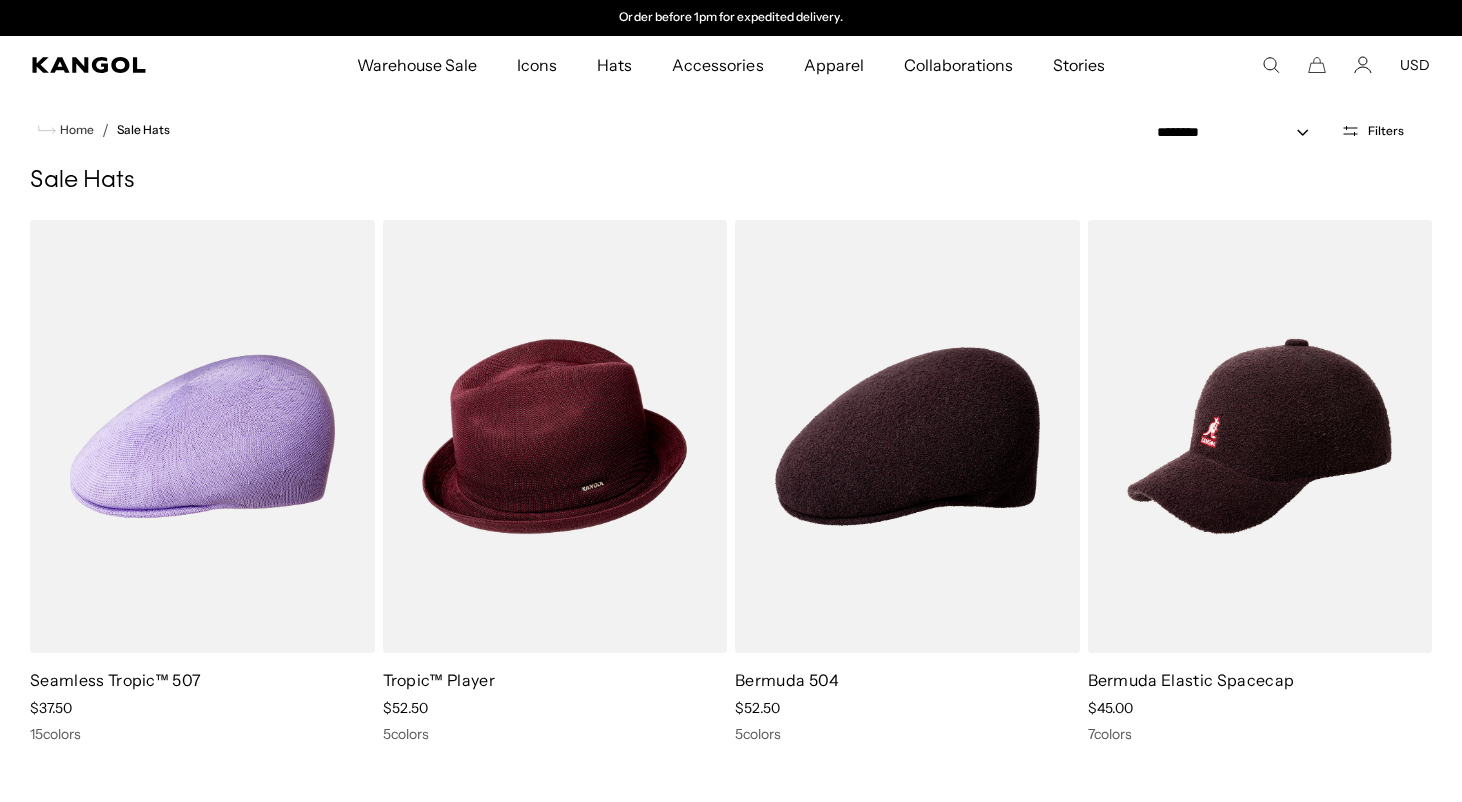click 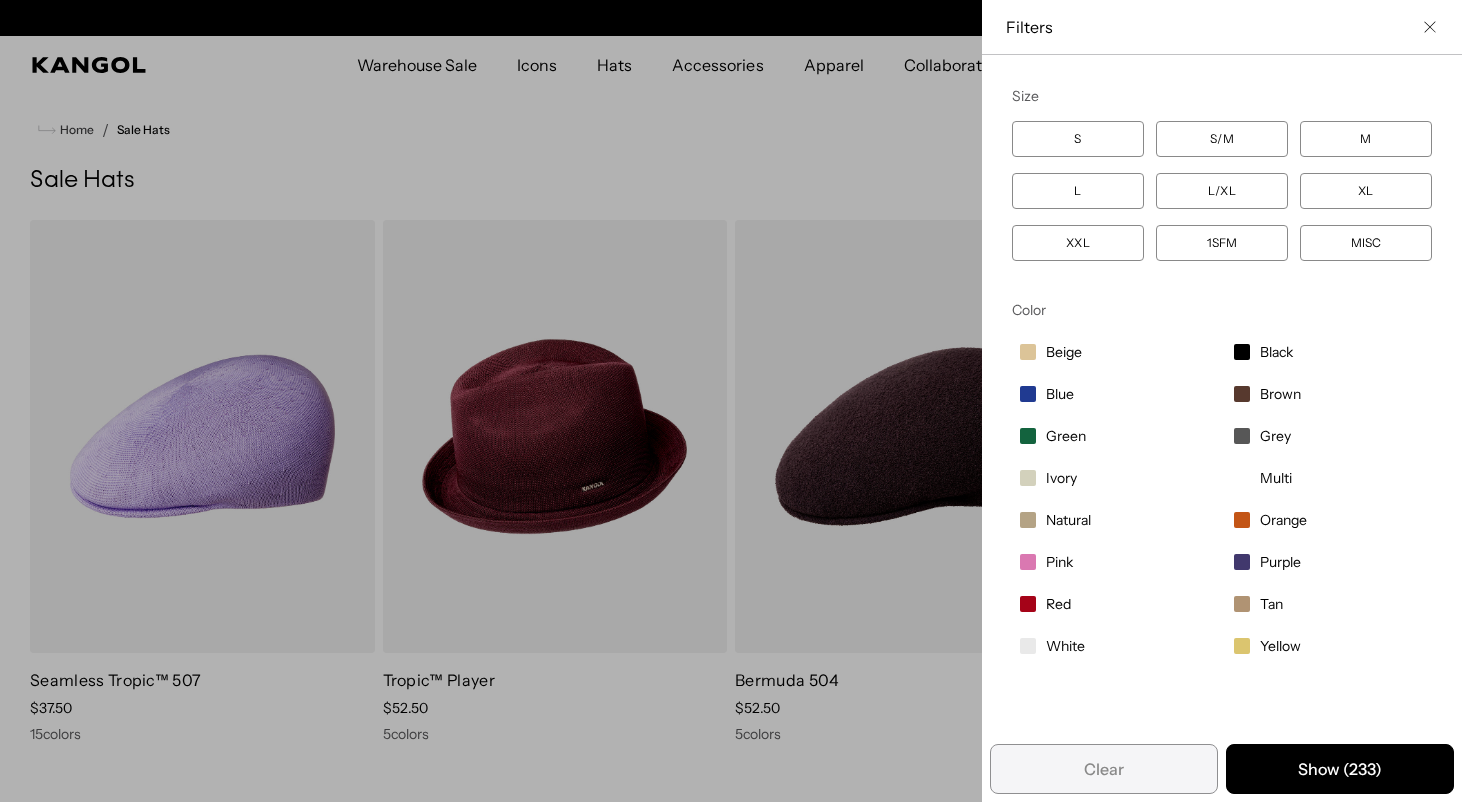 scroll, scrollTop: 0, scrollLeft: 0, axis: both 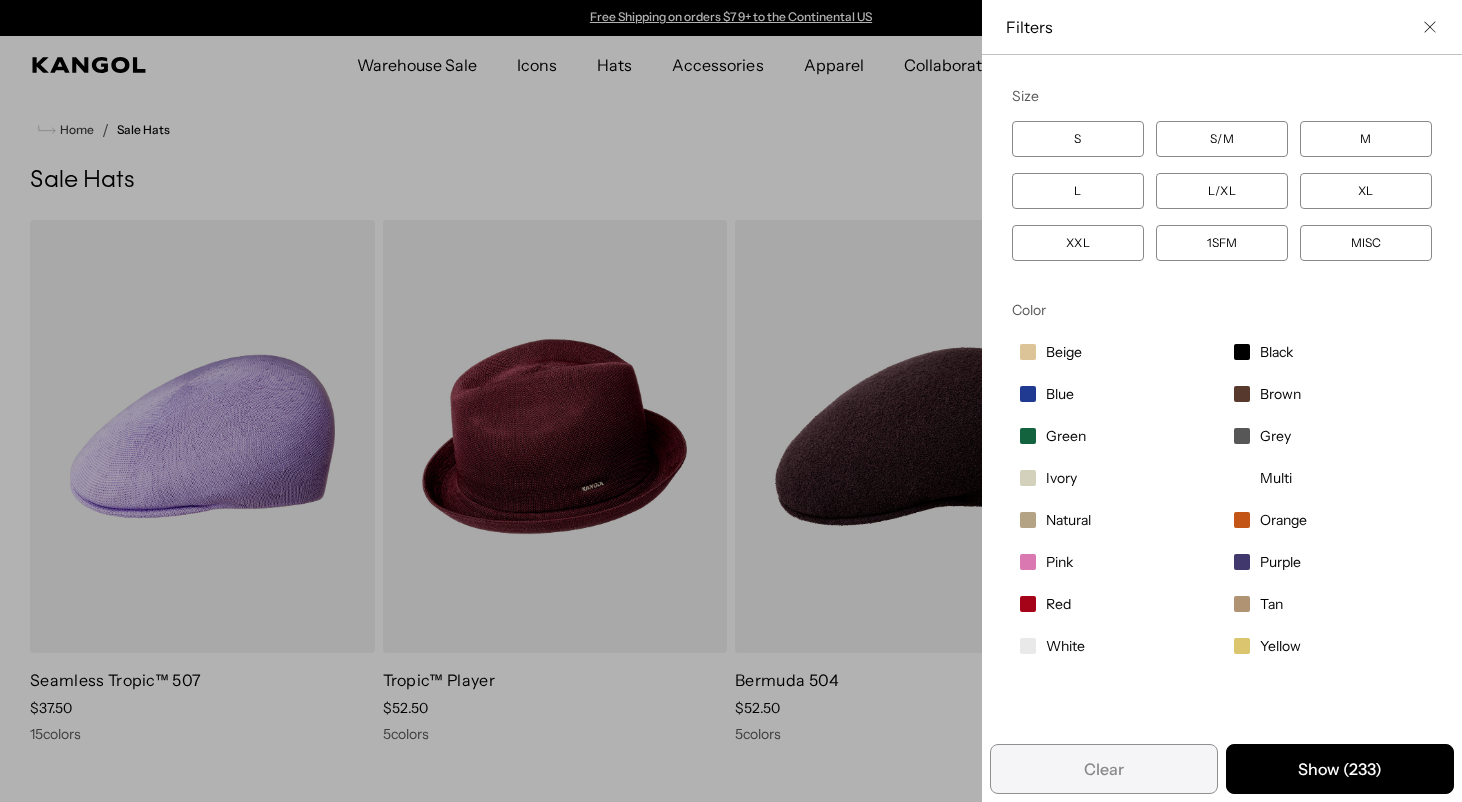 click on "L" at bounding box center [1078, 191] 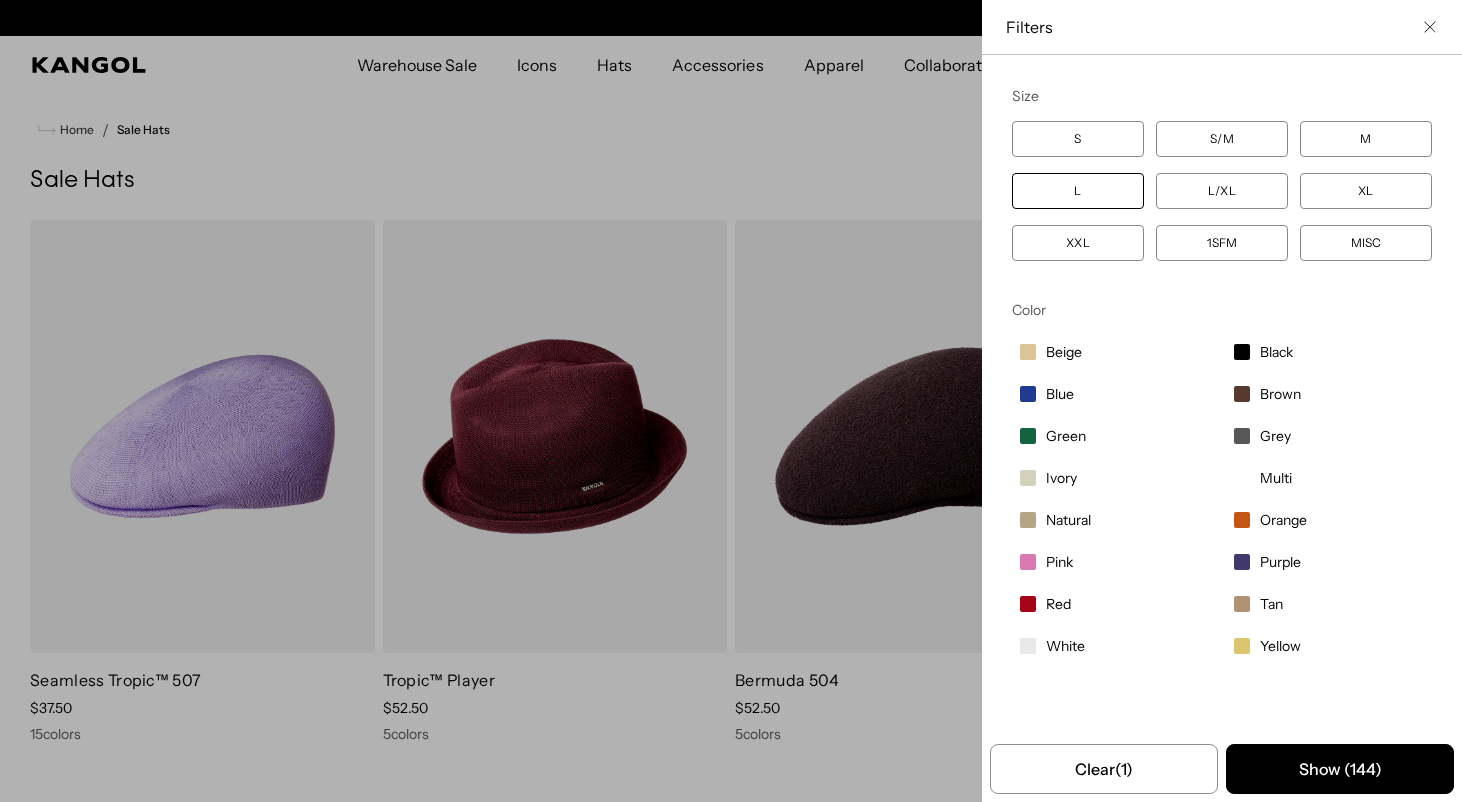 scroll, scrollTop: 0, scrollLeft: 412, axis: horizontal 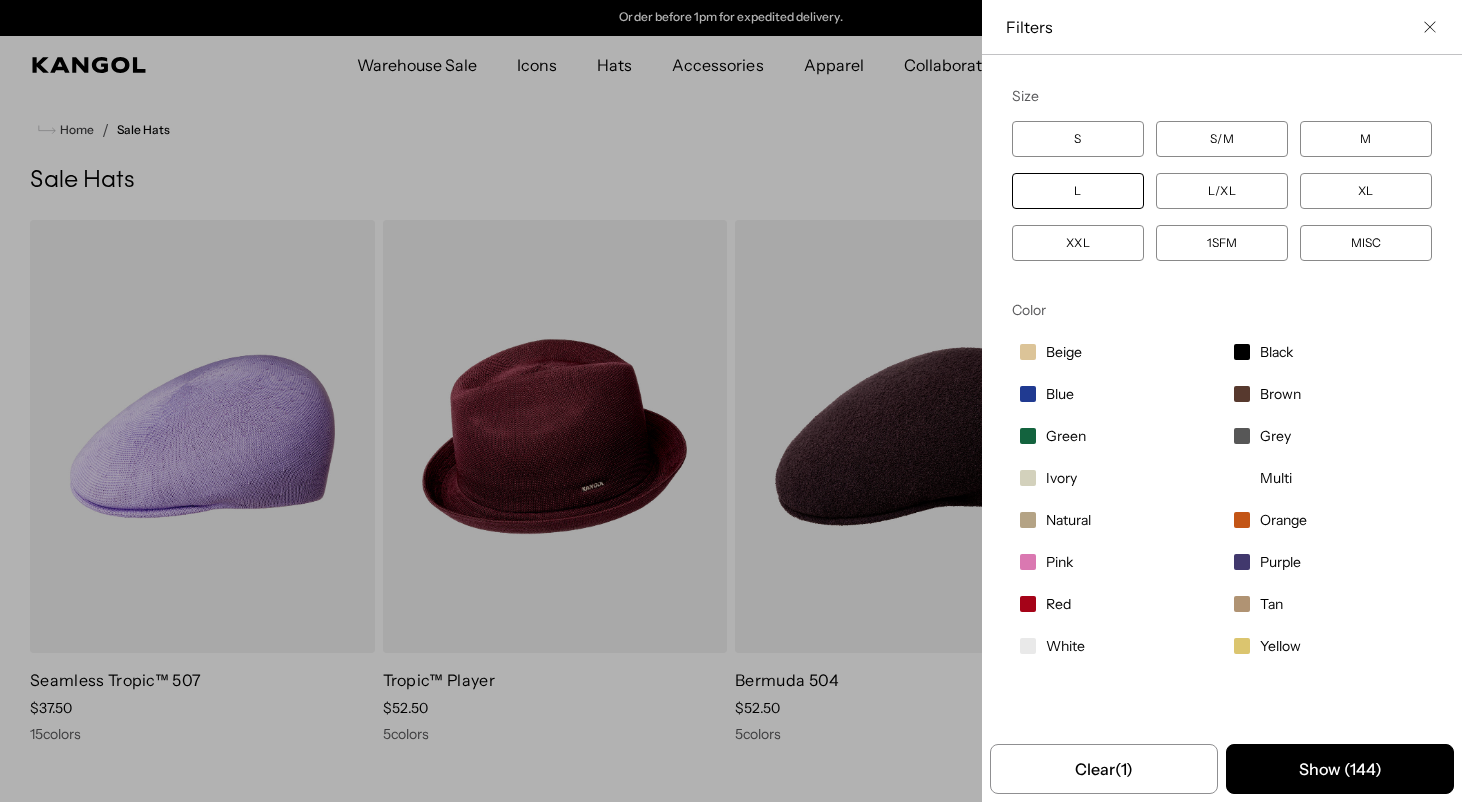 click on "Beige" at bounding box center (1115, 352) 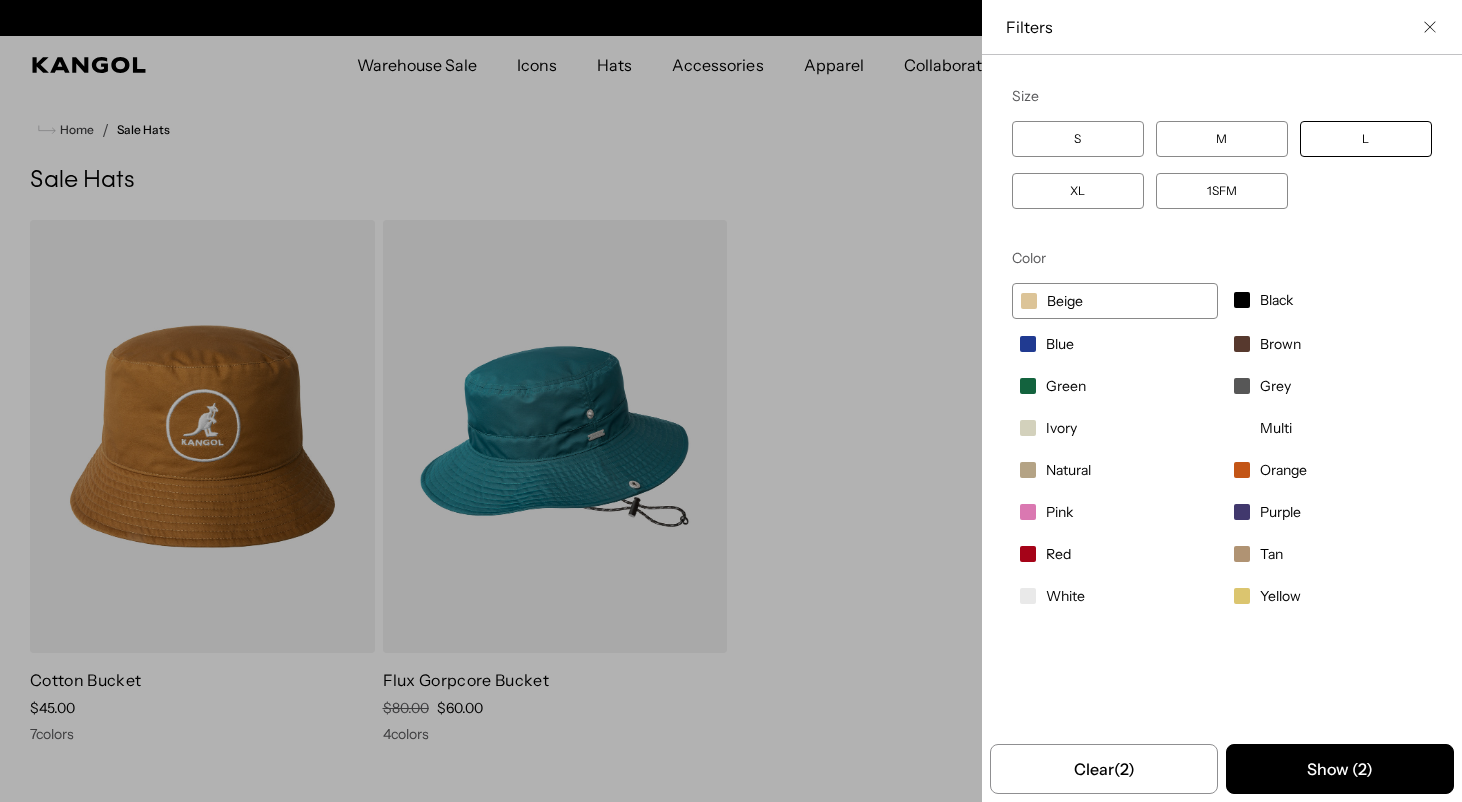 scroll, scrollTop: 0, scrollLeft: 0, axis: both 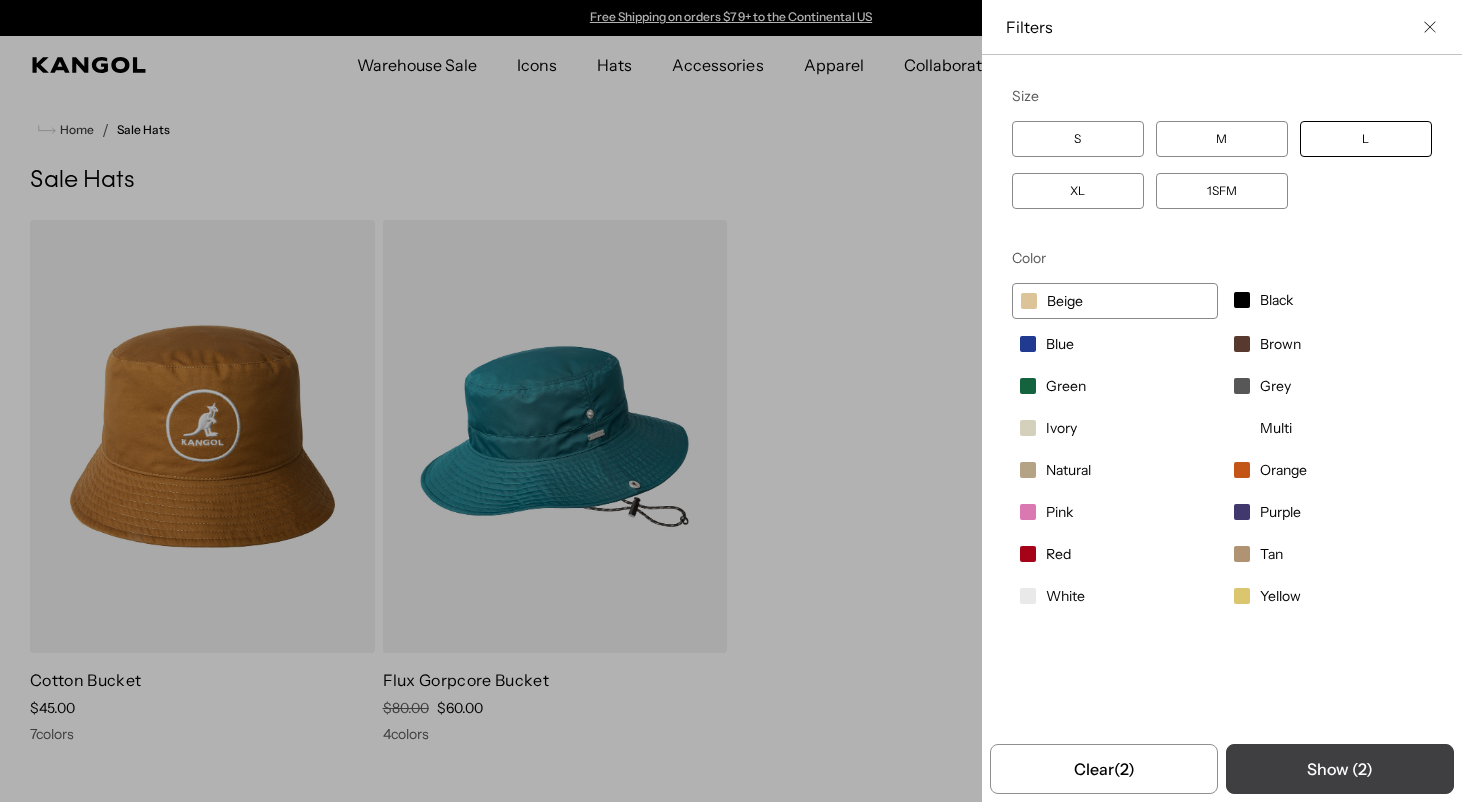 click on "Show ( 2 )" at bounding box center (1340, 769) 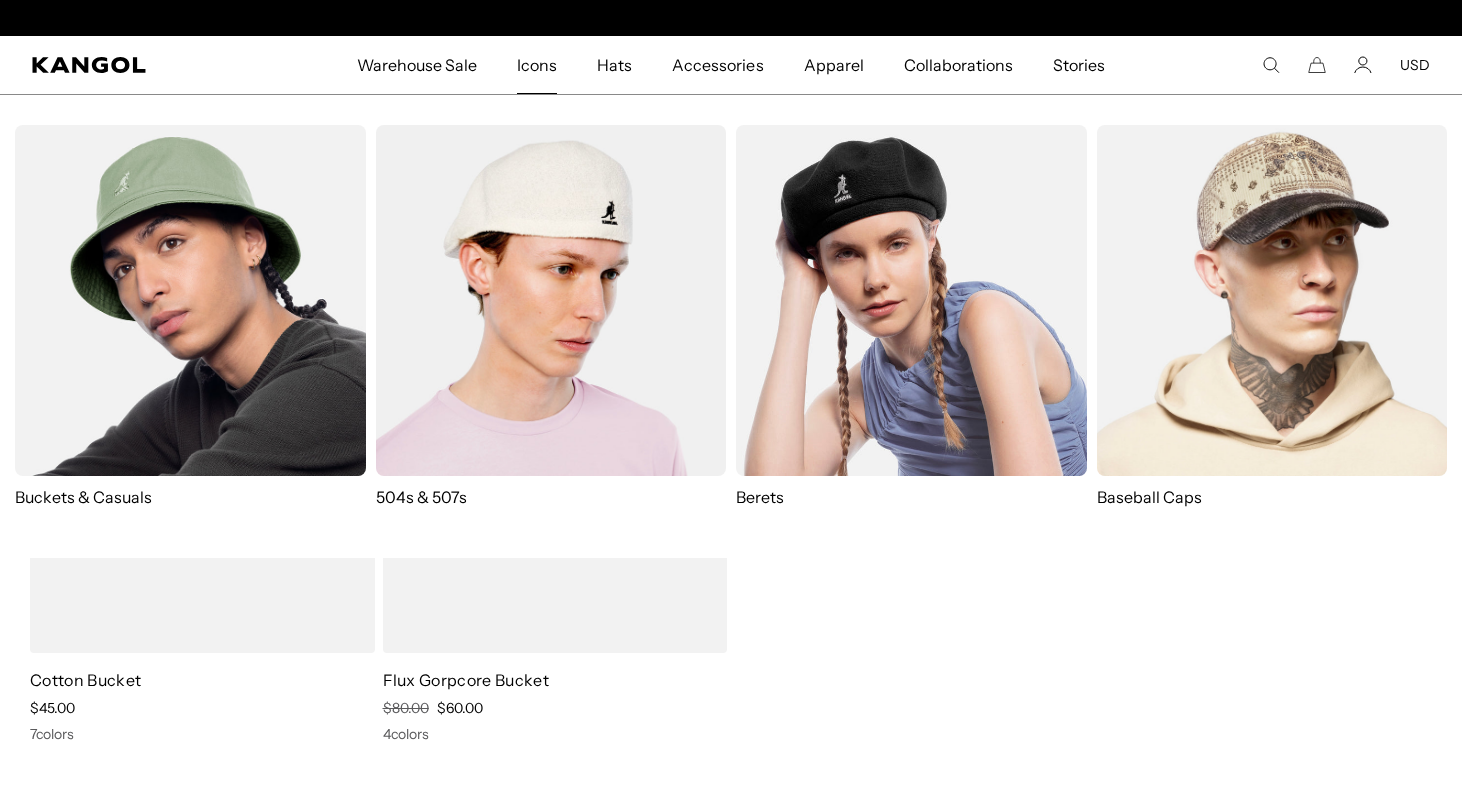 scroll, scrollTop: 0, scrollLeft: 0, axis: both 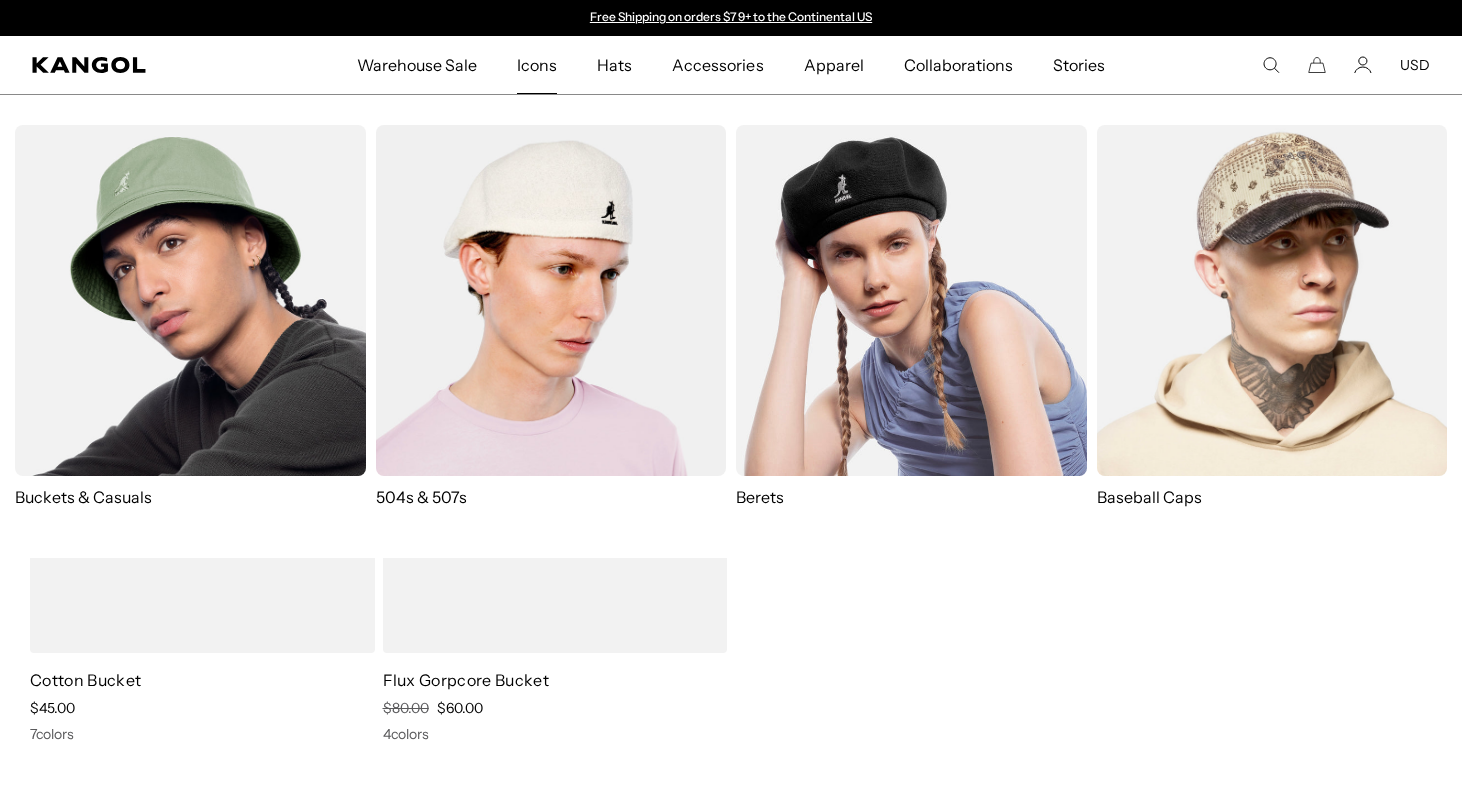 click at bounding box center (190, 300) 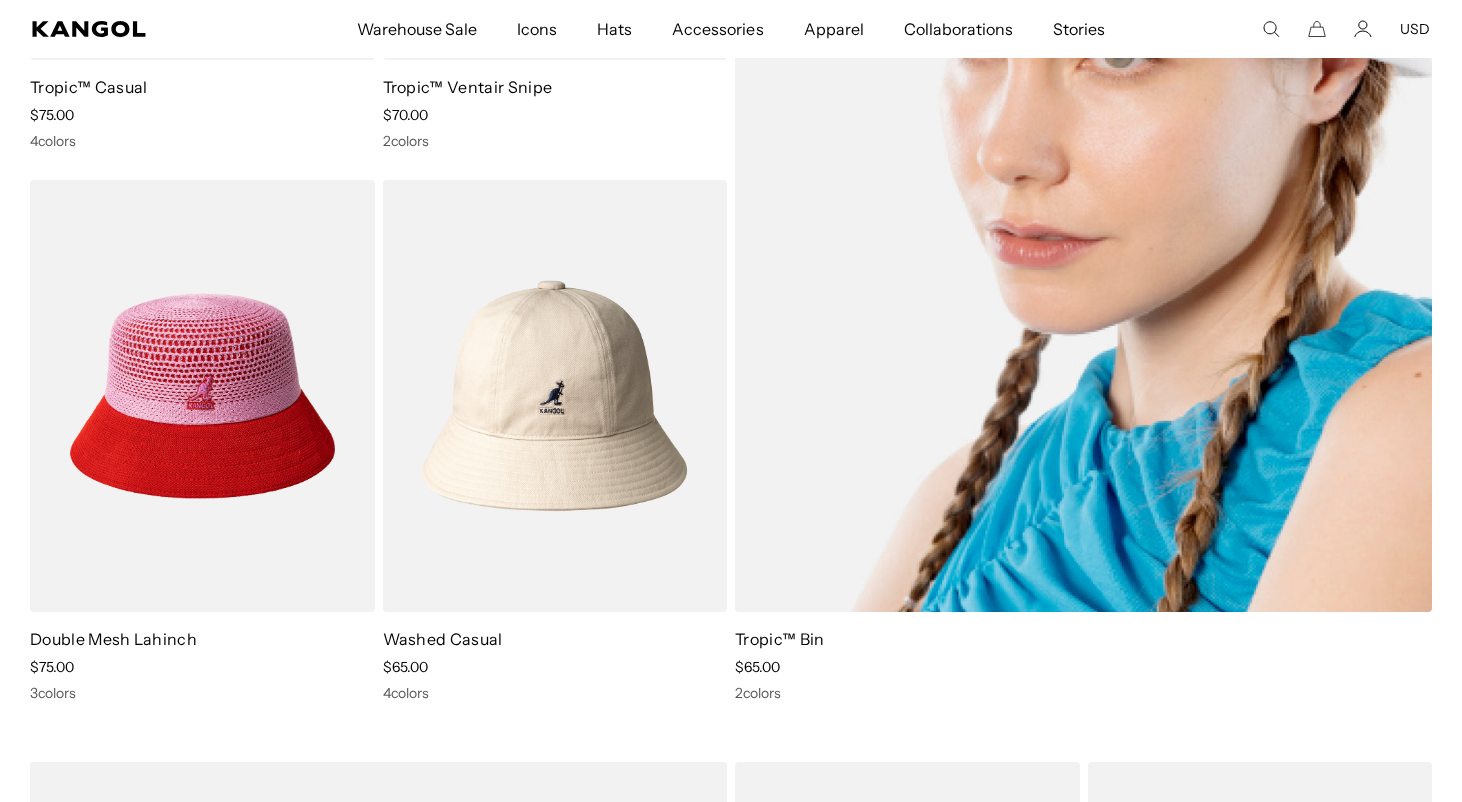 scroll, scrollTop: 649, scrollLeft: 0, axis: vertical 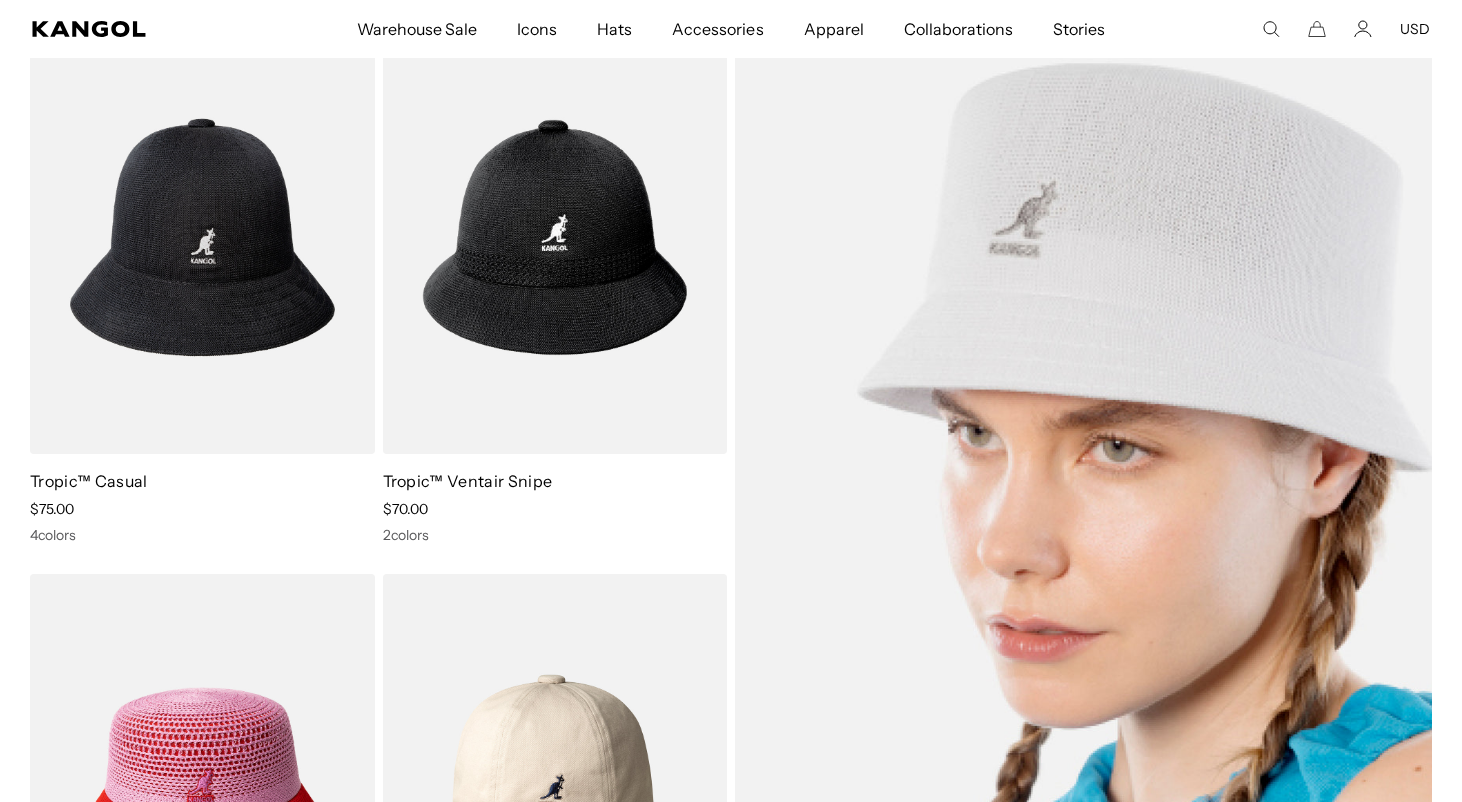 click at bounding box center (1083, 513) 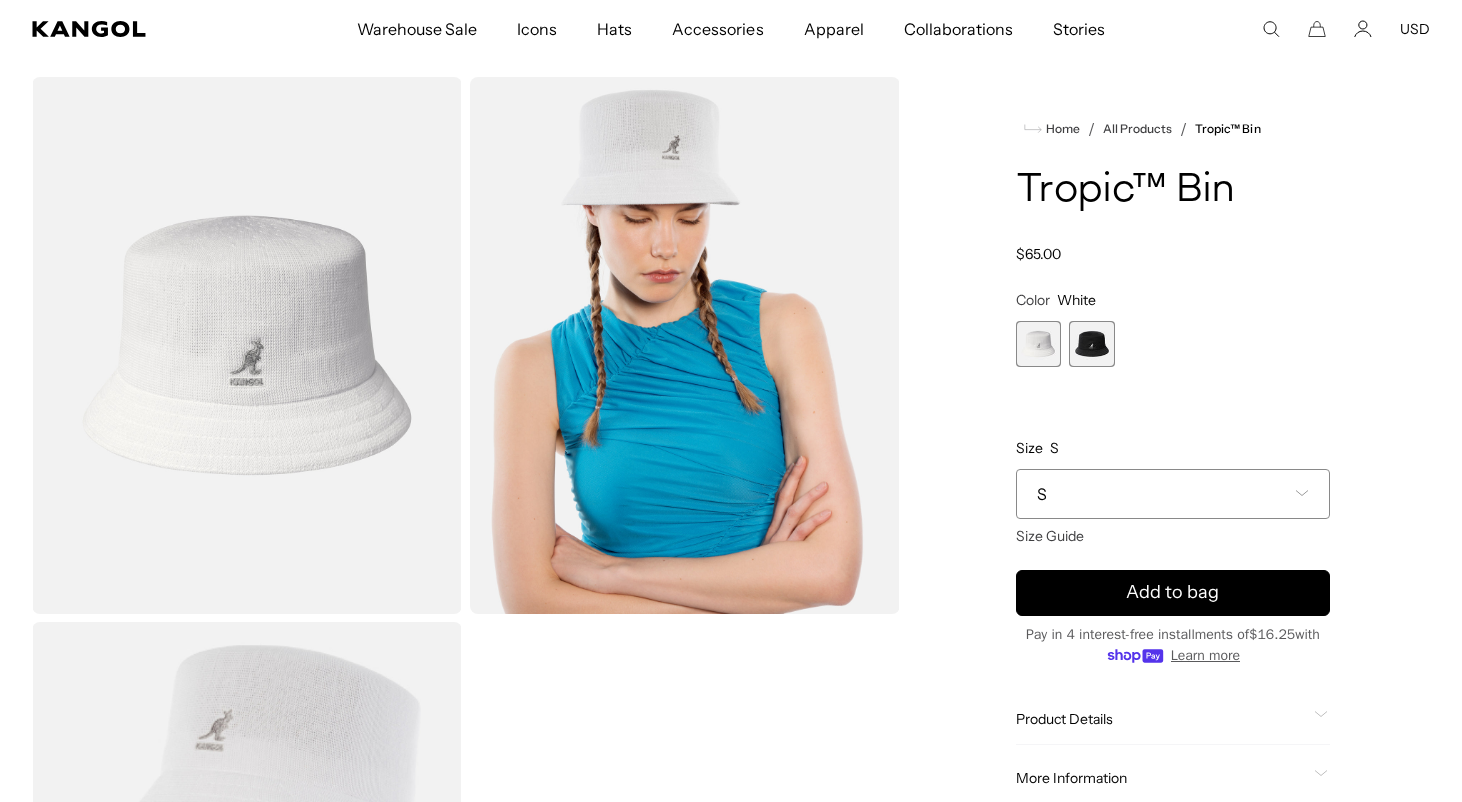 scroll, scrollTop: 0, scrollLeft: 0, axis: both 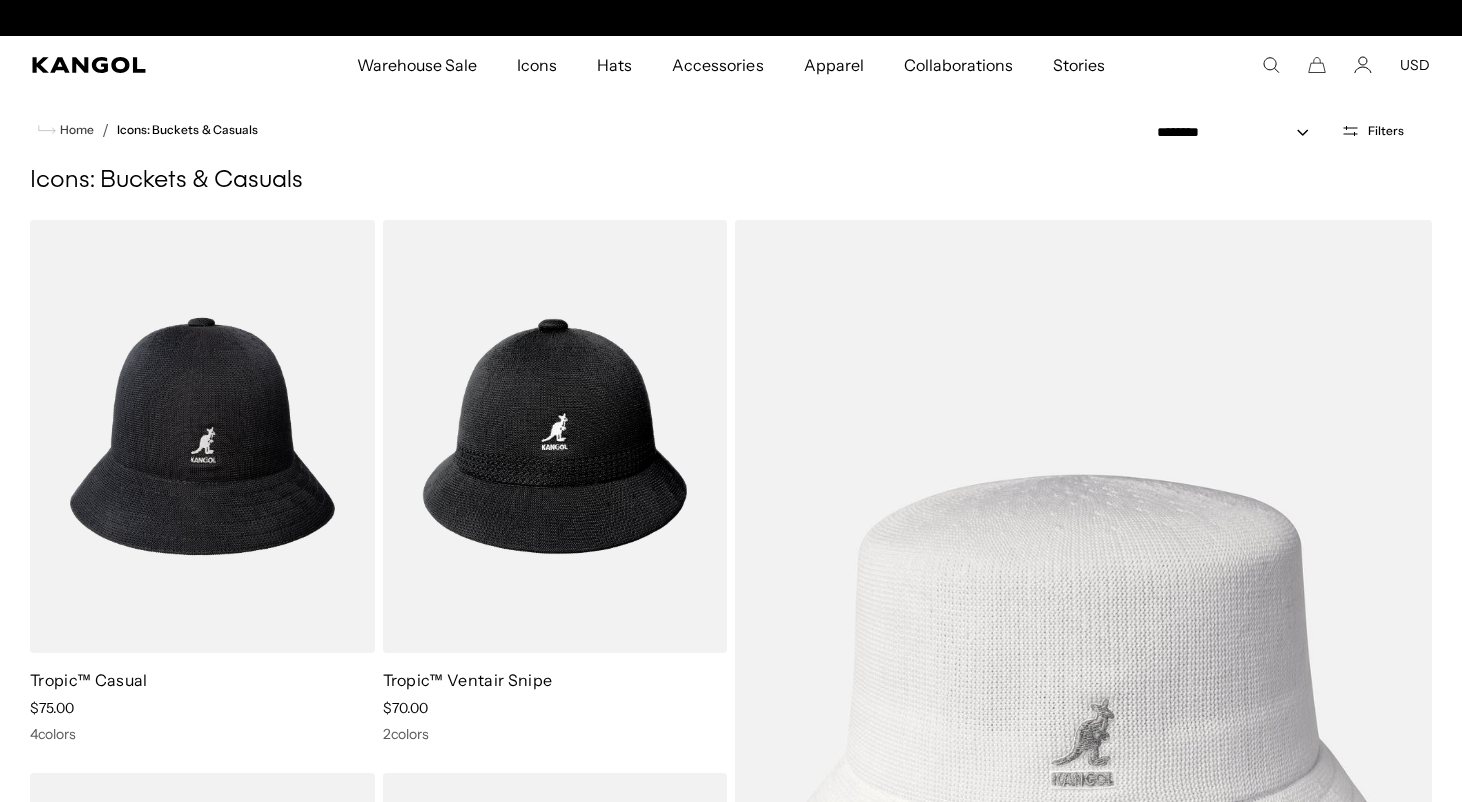 click 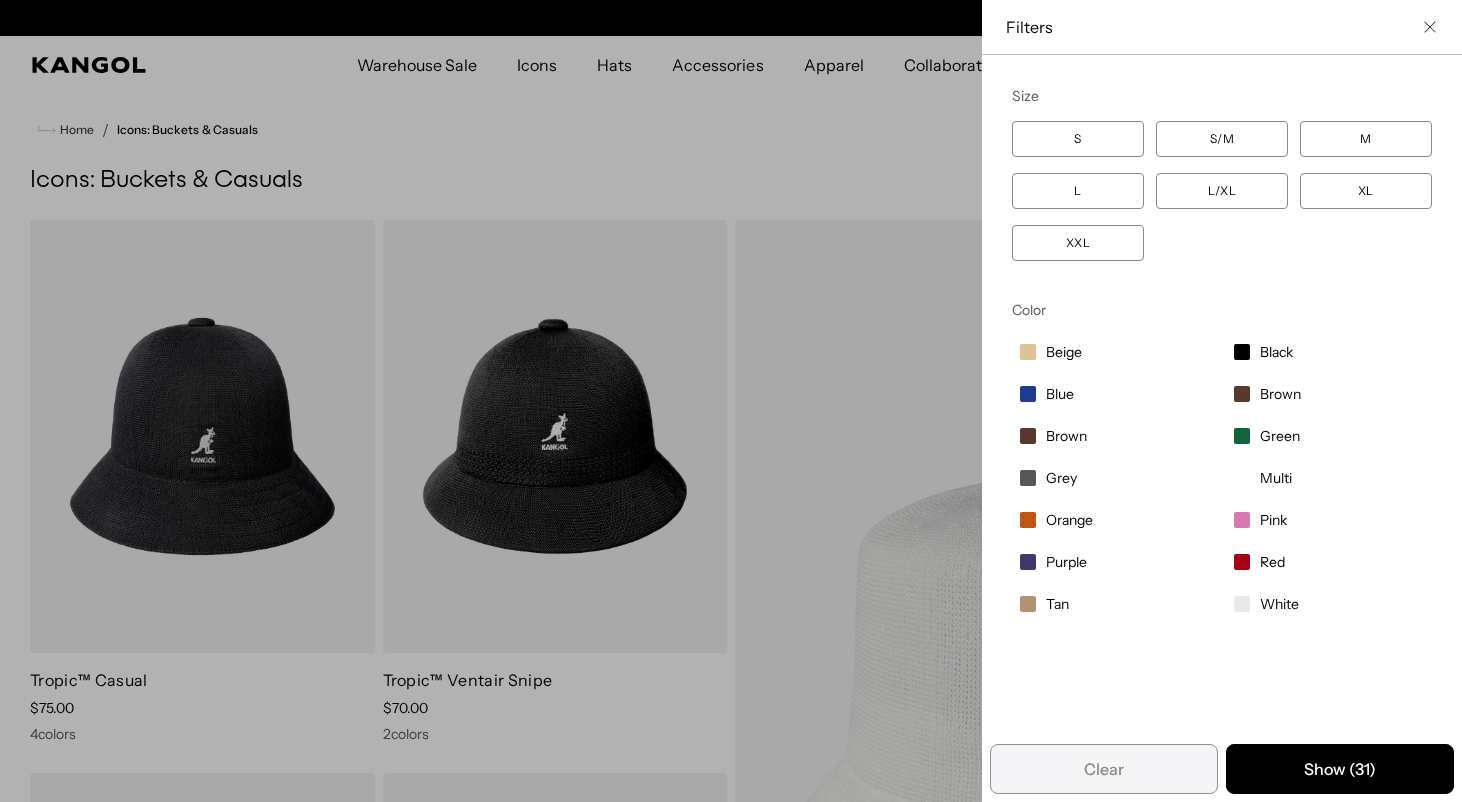 scroll, scrollTop: 0, scrollLeft: 0, axis: both 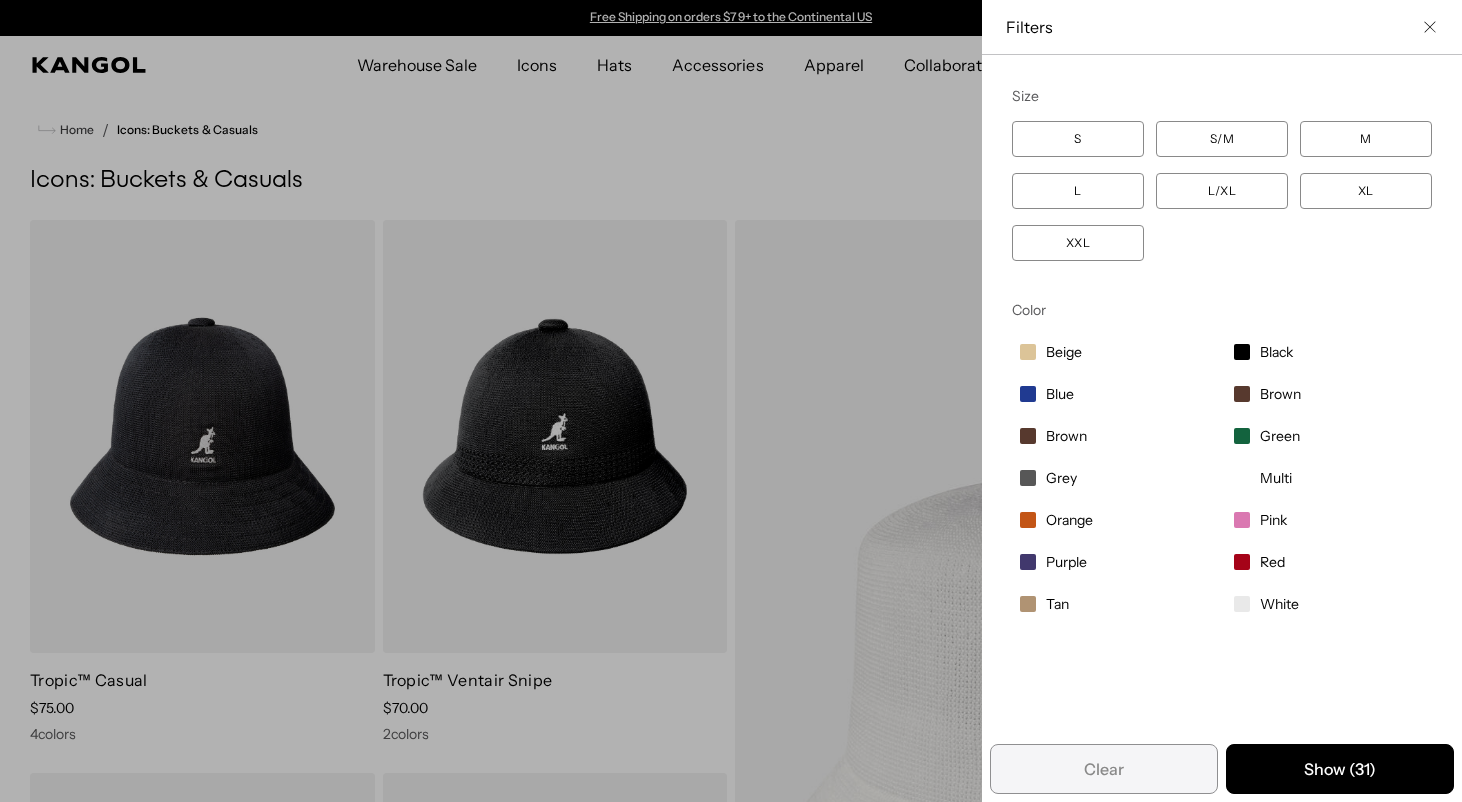 click on "Beige" at bounding box center [1064, 352] 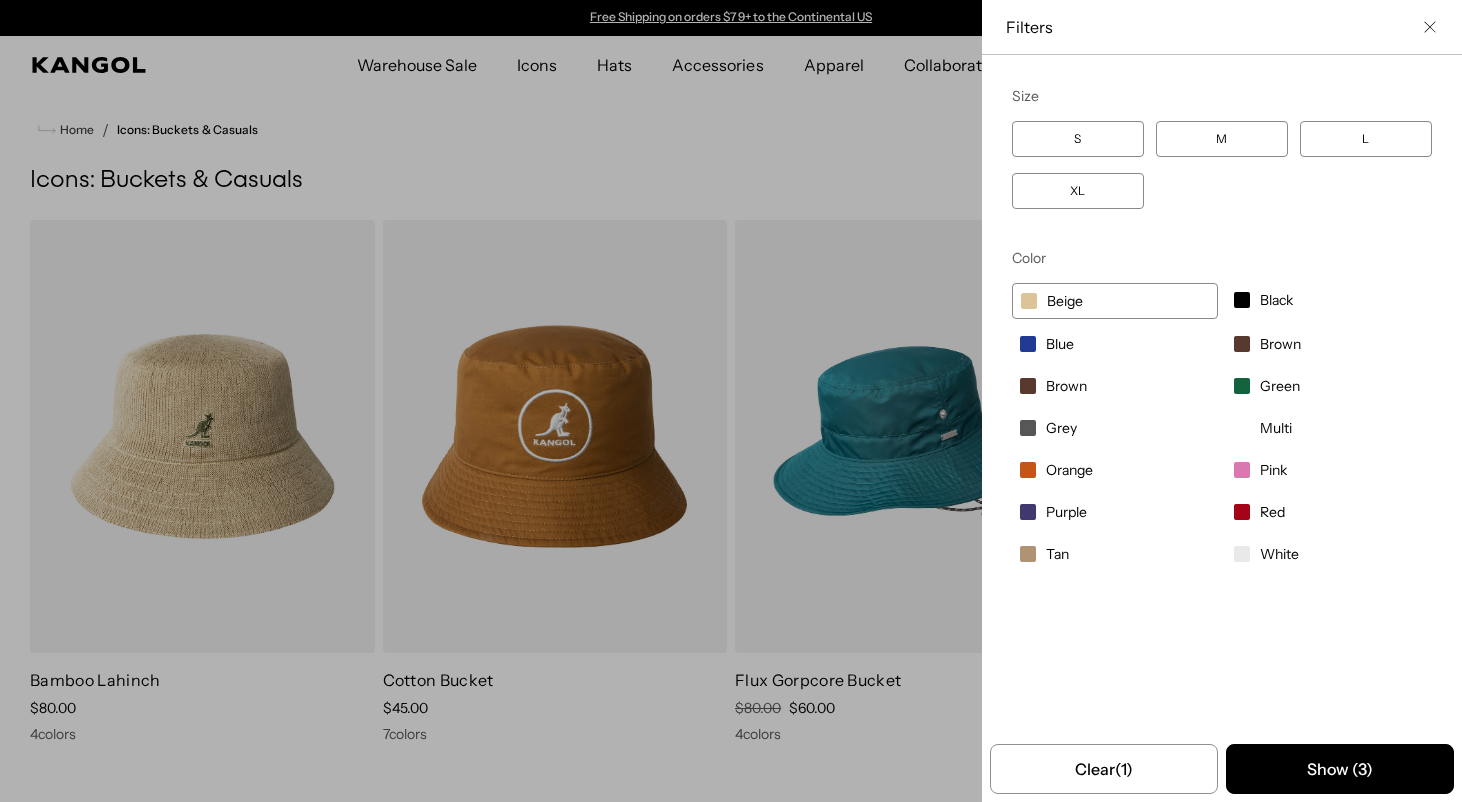 click on "Tan" at bounding box center [1057, 554] 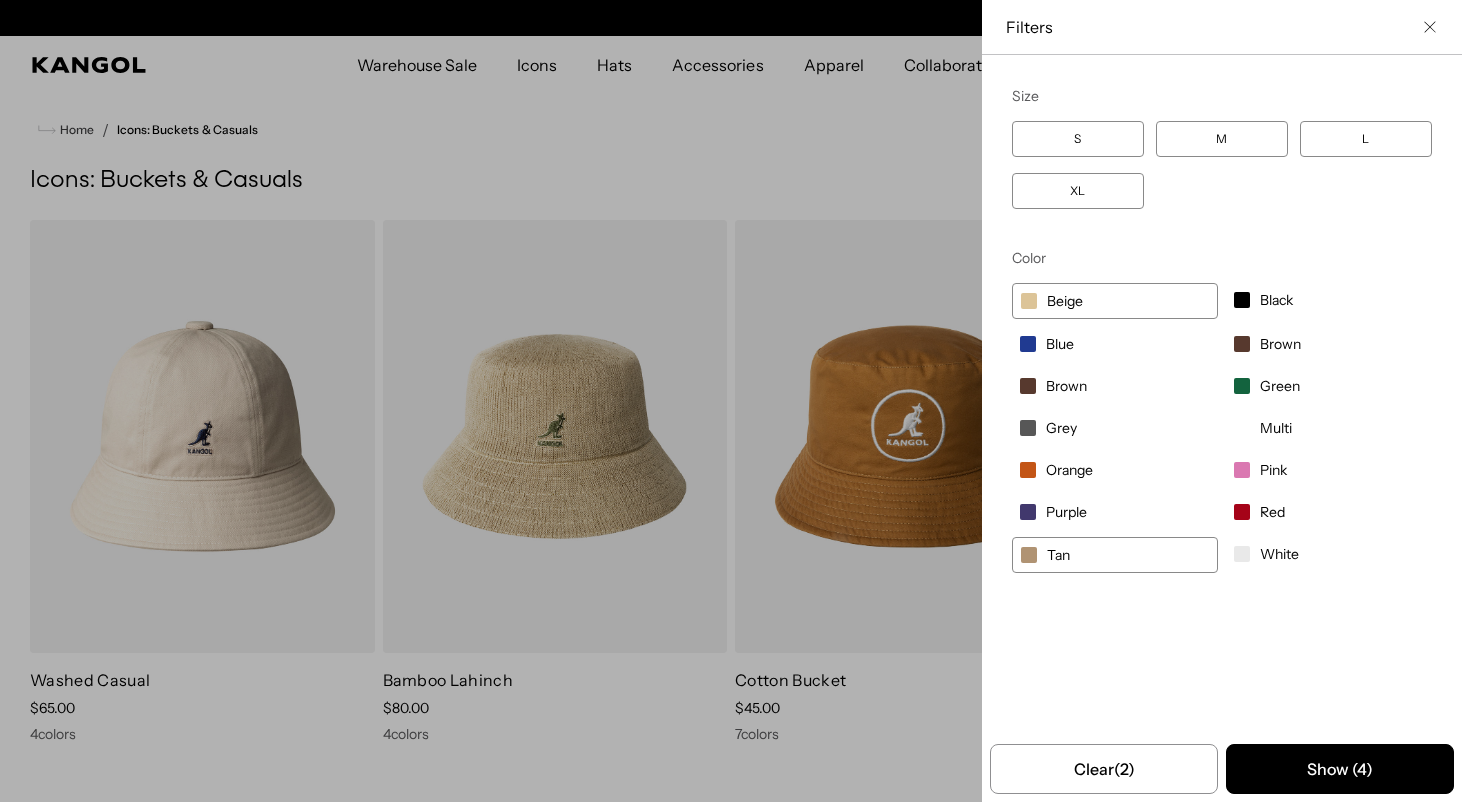 scroll, scrollTop: 0, scrollLeft: 412, axis: horizontal 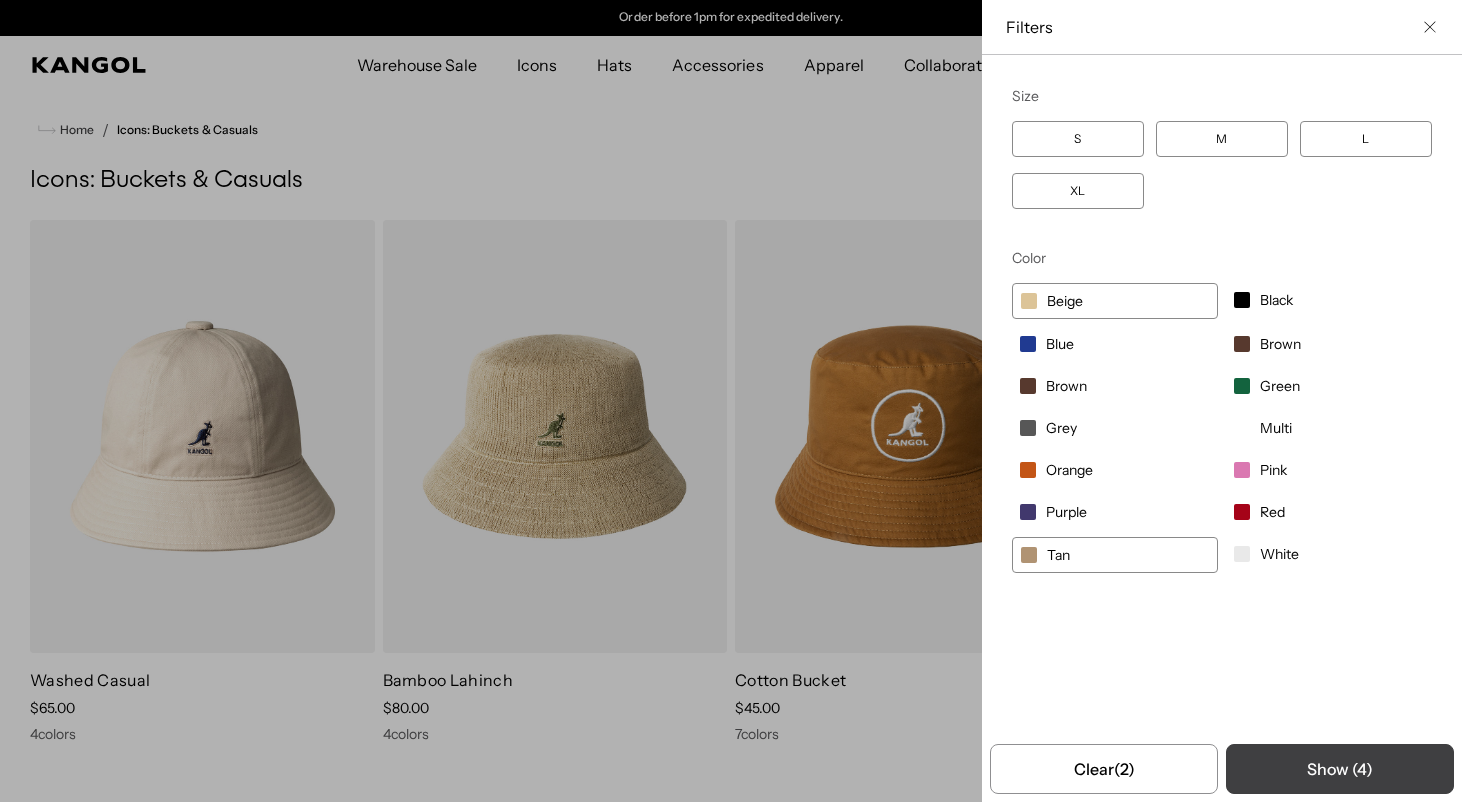 click on "Show ( 4 )" at bounding box center (1340, 769) 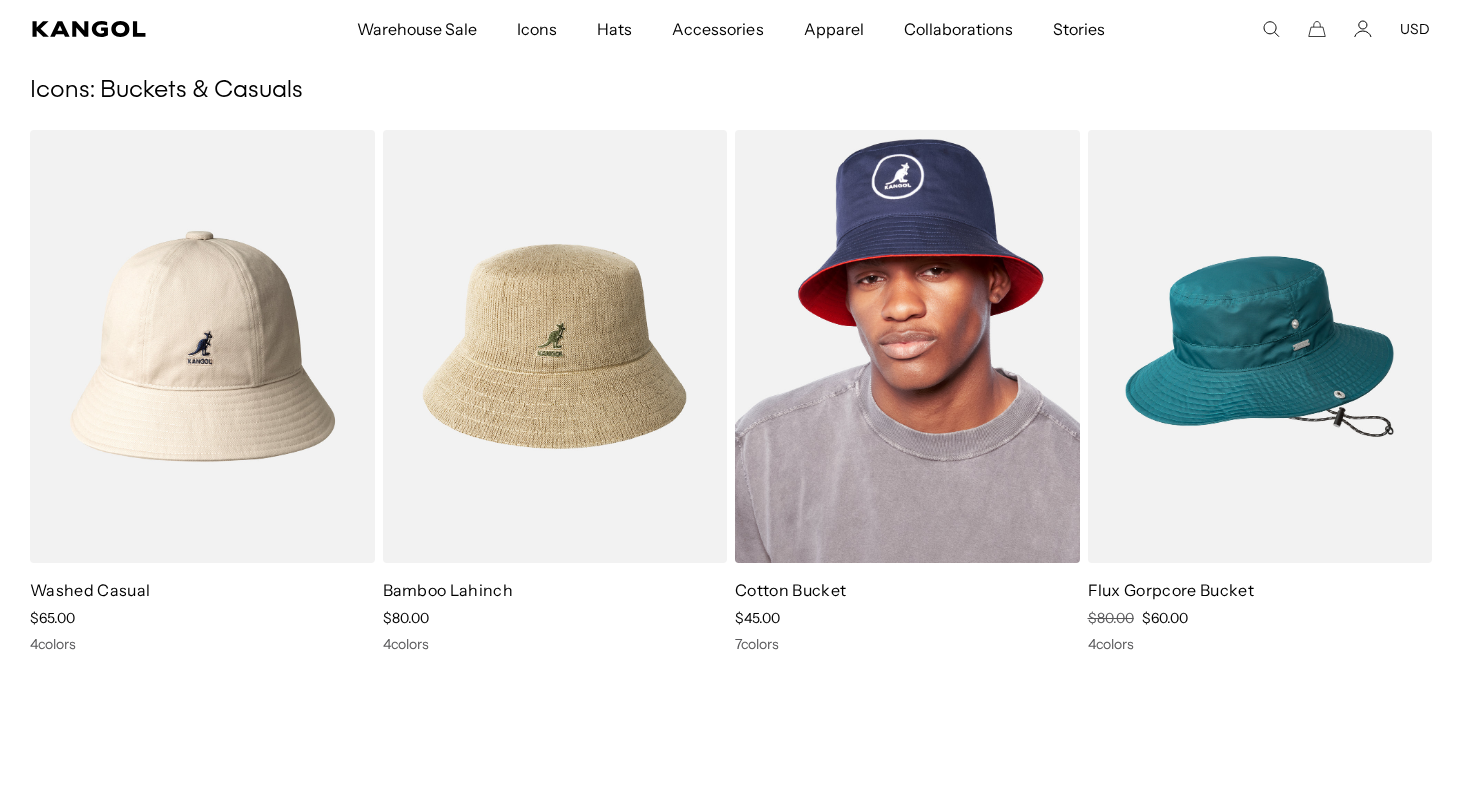 scroll, scrollTop: 150, scrollLeft: 0, axis: vertical 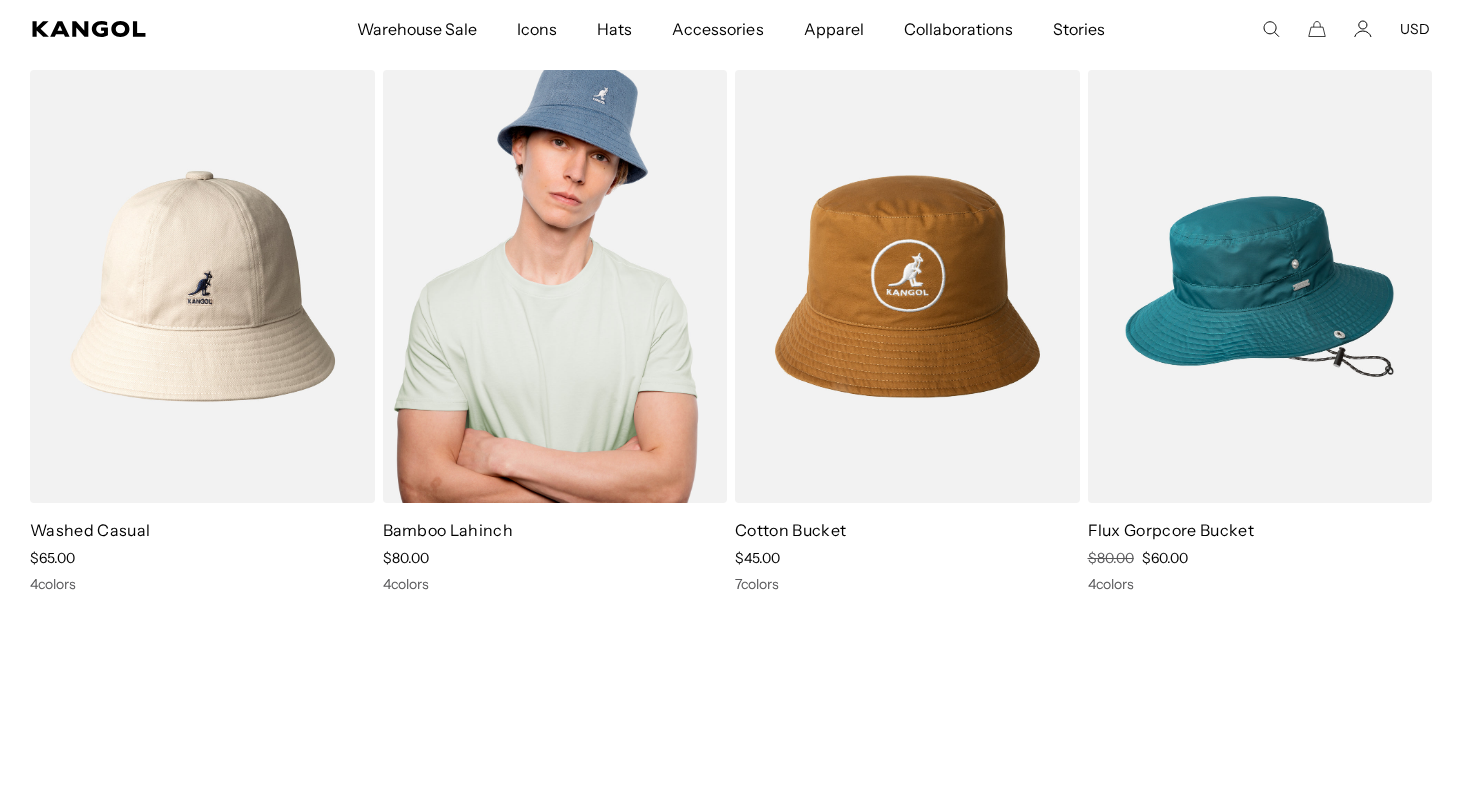 click at bounding box center (555, 286) 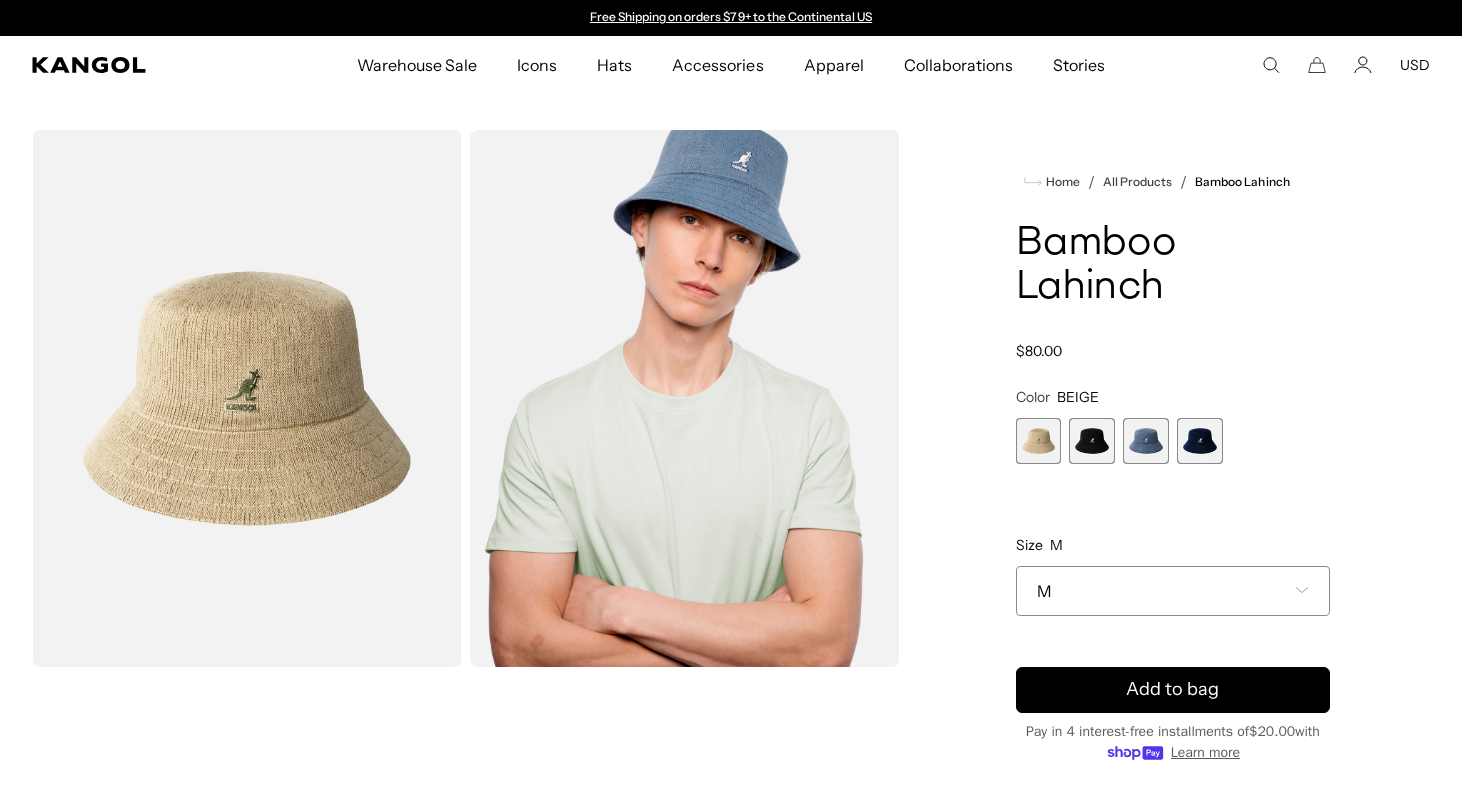 scroll, scrollTop: 0, scrollLeft: 0, axis: both 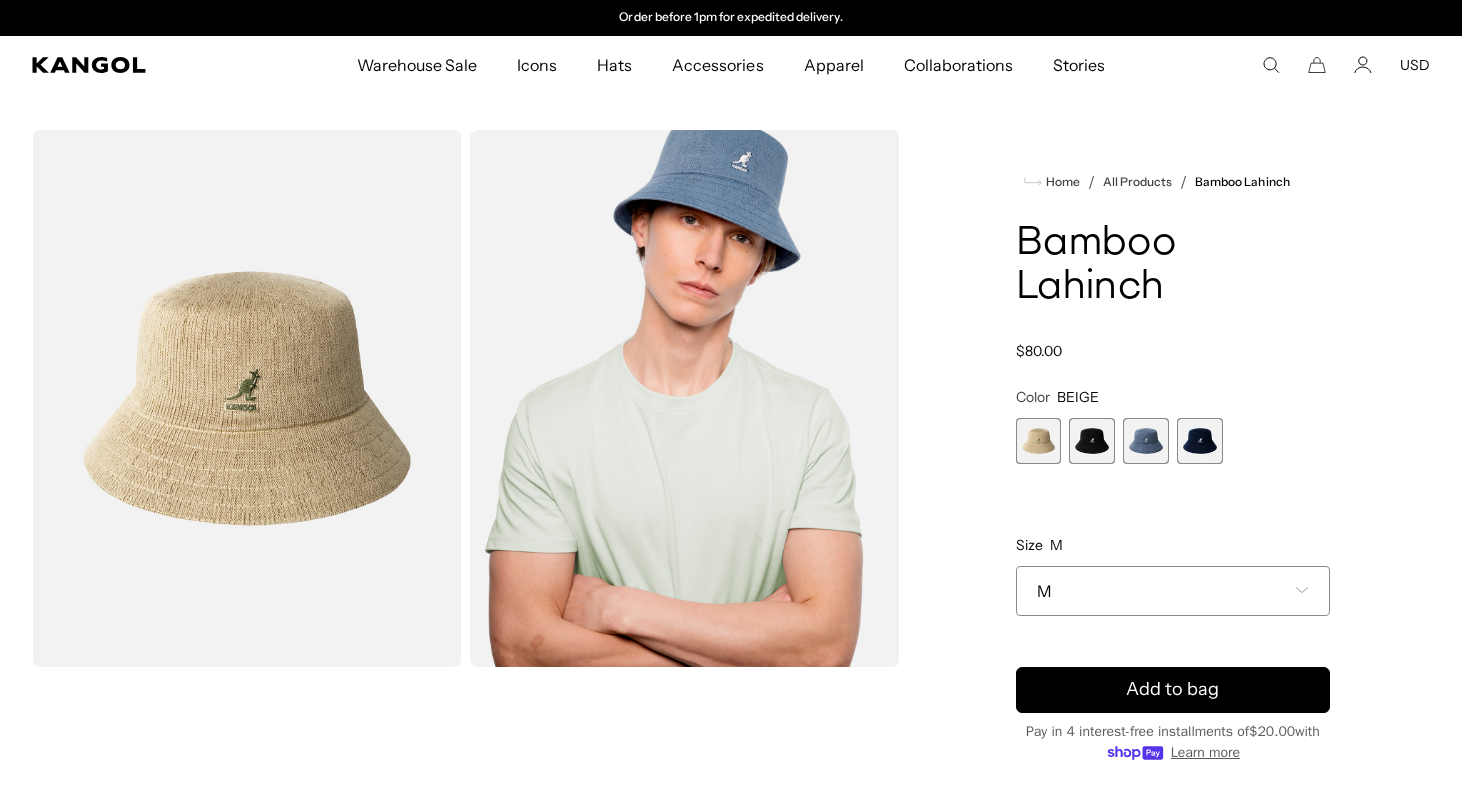 click on "M" at bounding box center (1173, 591) 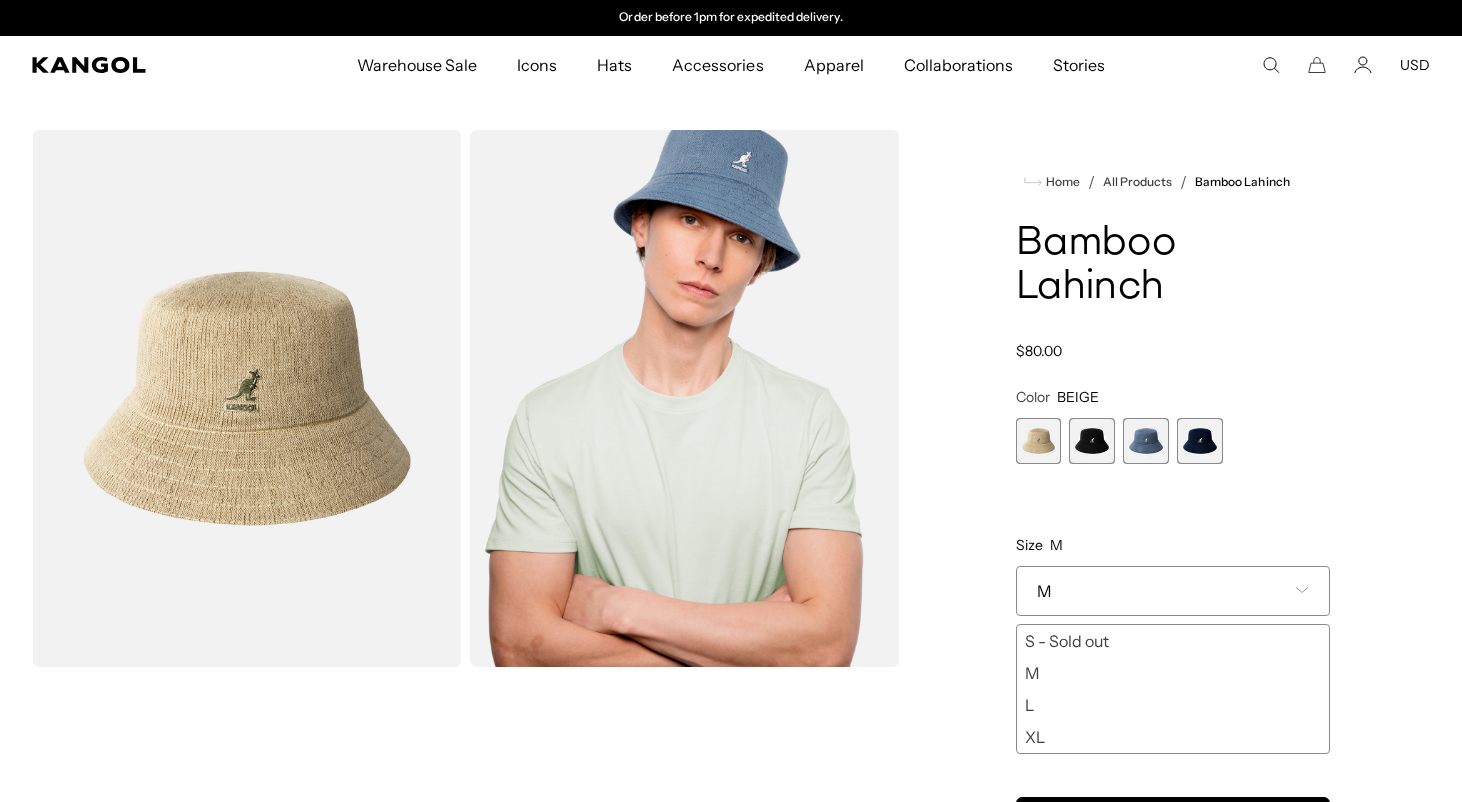 click on "L" at bounding box center [1173, 705] 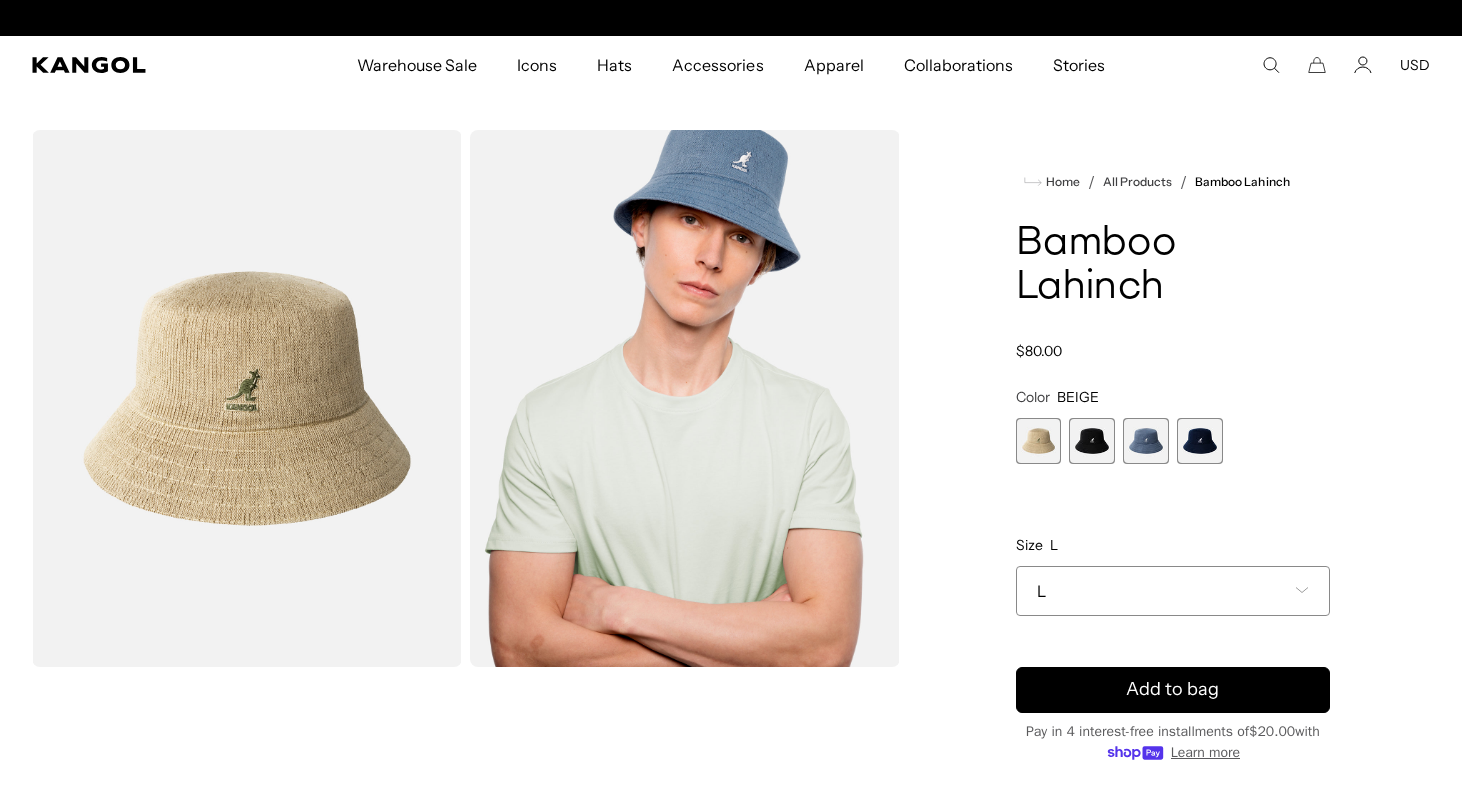 scroll, scrollTop: 0, scrollLeft: 0, axis: both 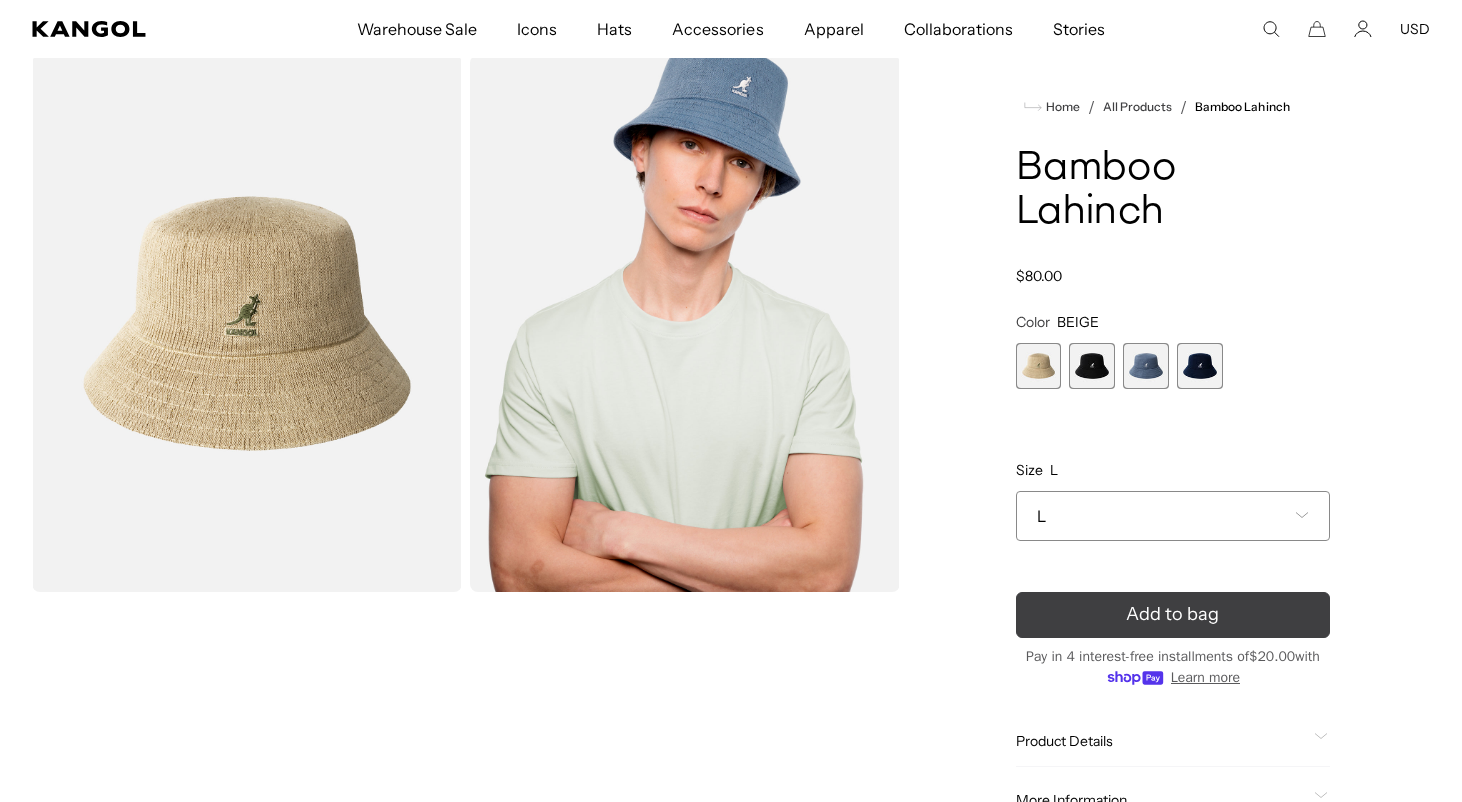 click on "Add to bag" at bounding box center (1173, 615) 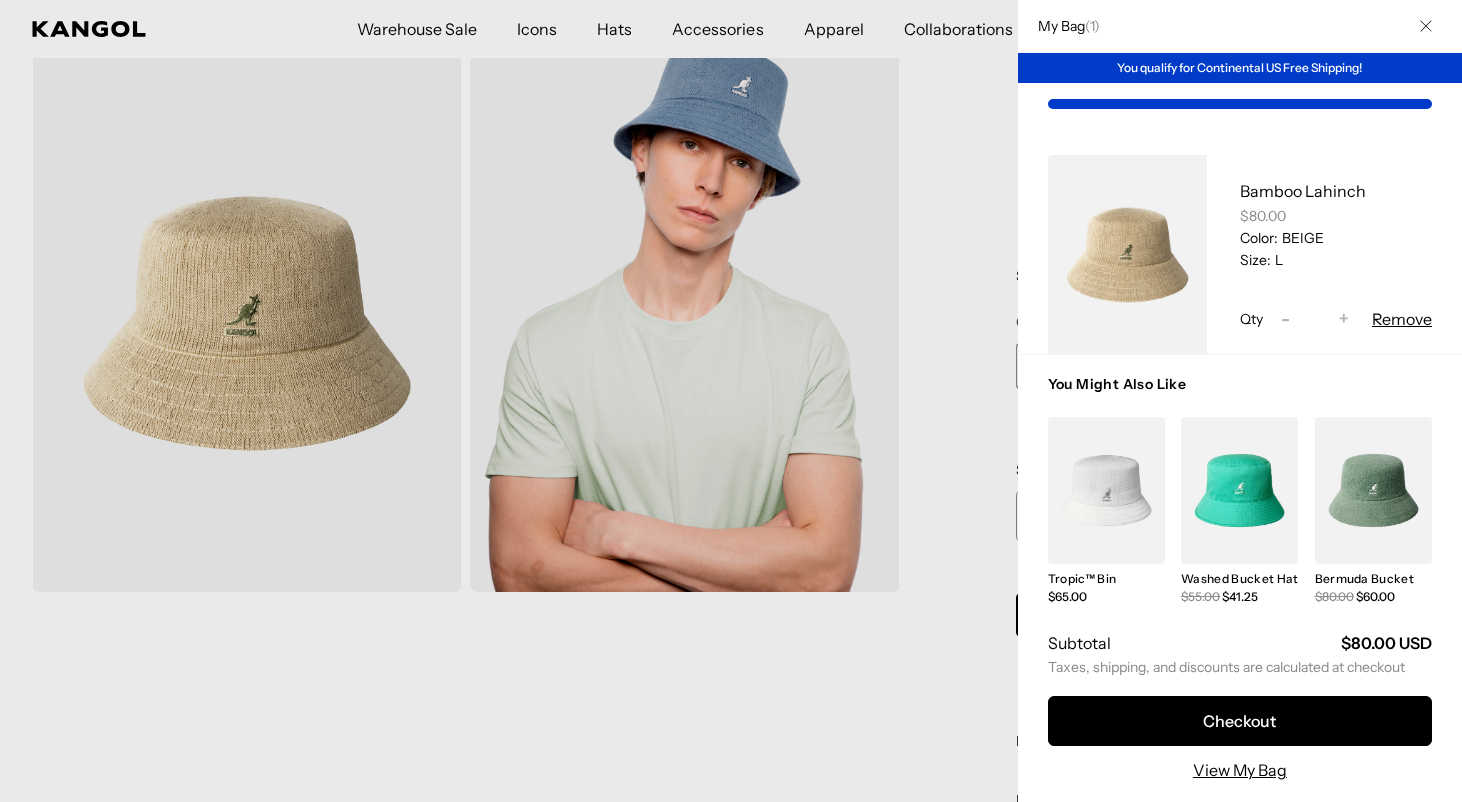 click at bounding box center (731, 401) 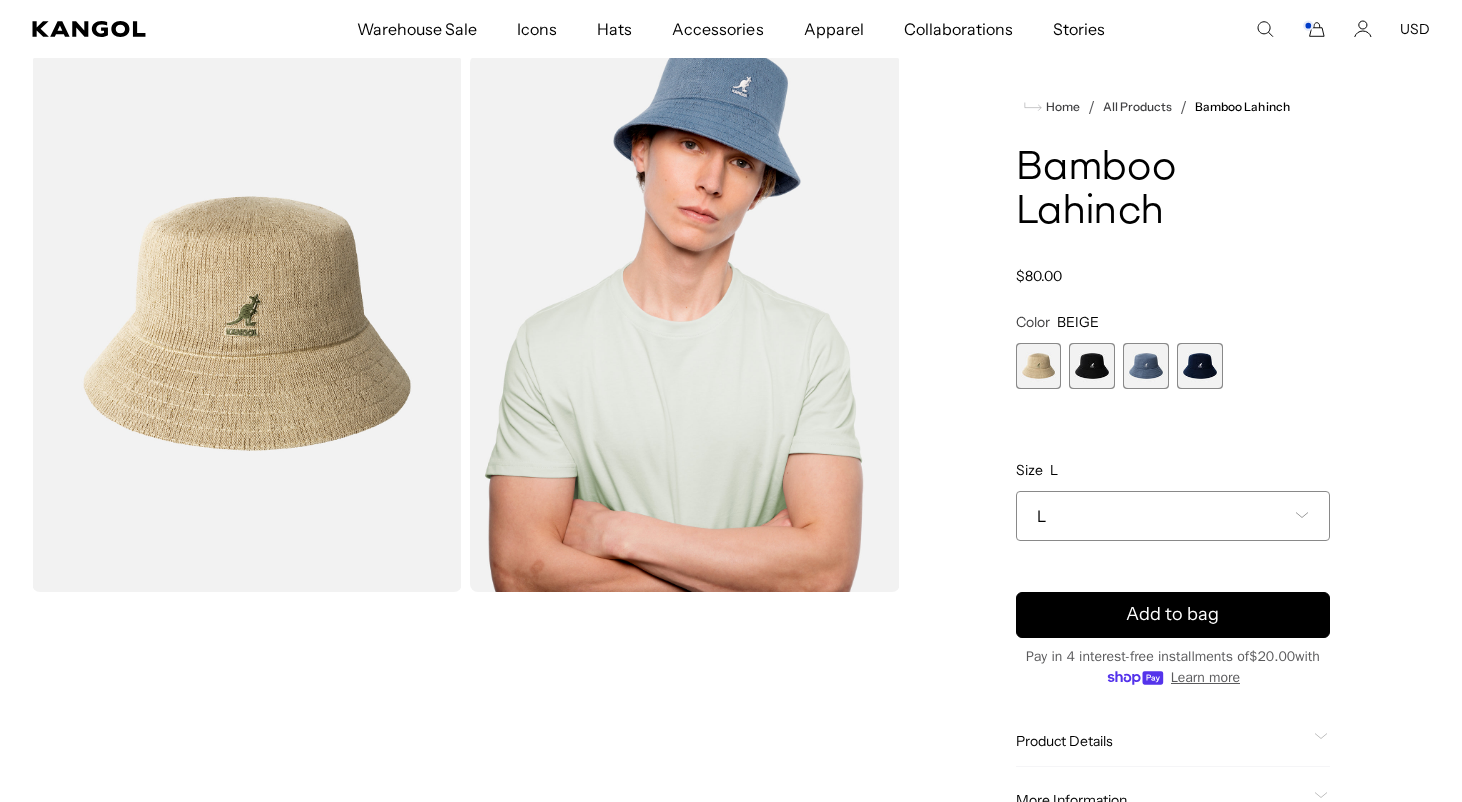 scroll, scrollTop: 291, scrollLeft: 0, axis: vertical 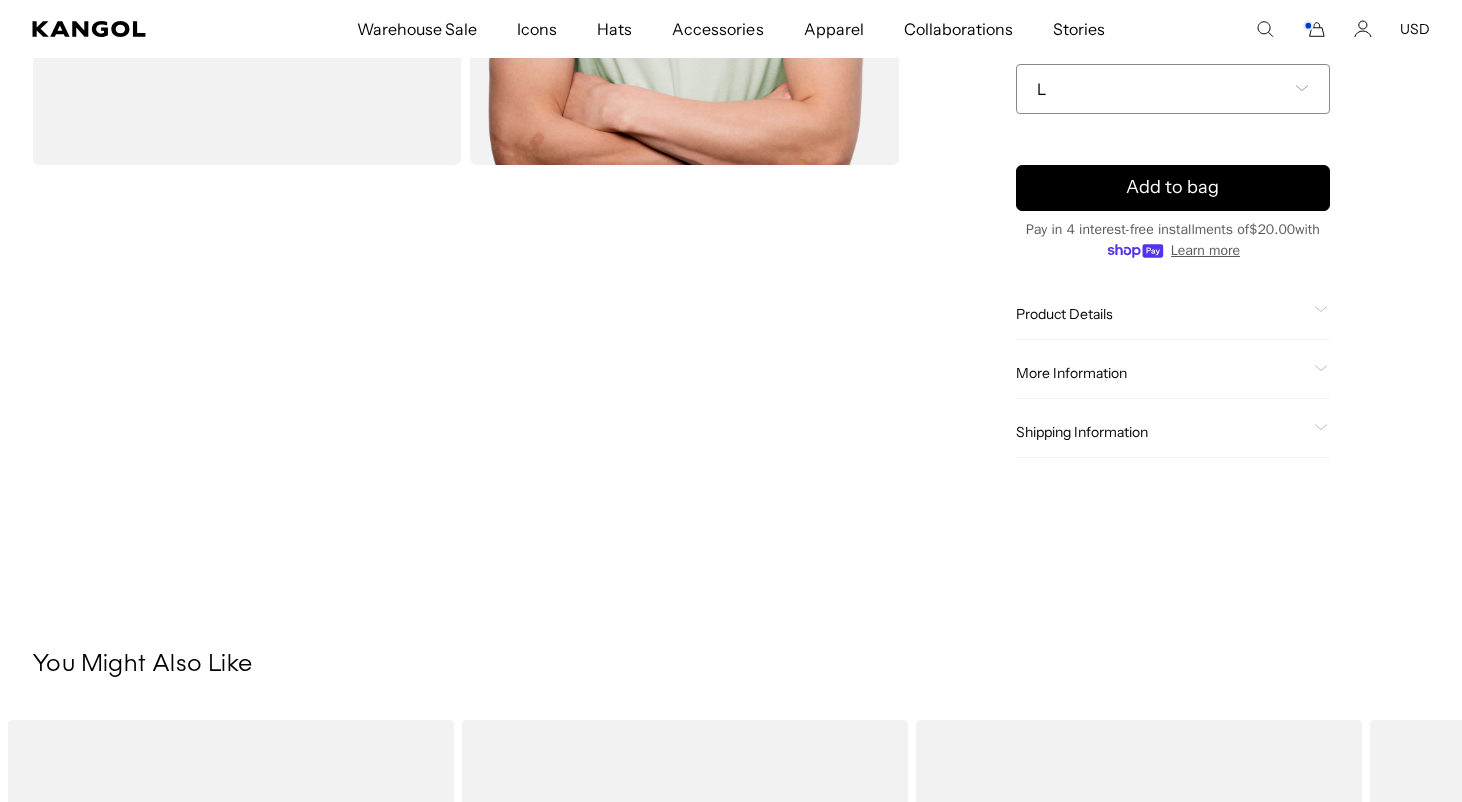 click on "Product Details" 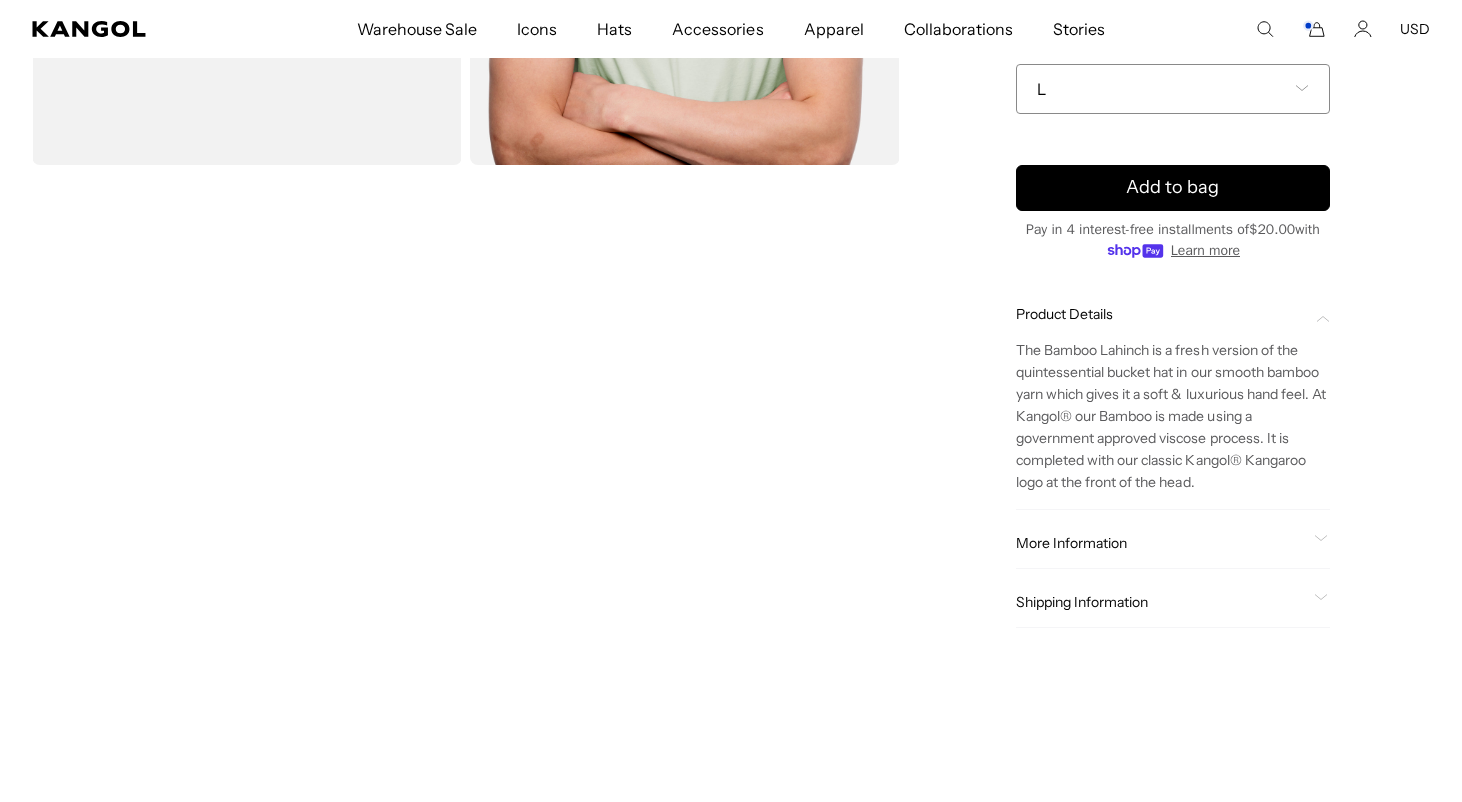 scroll, scrollTop: 0, scrollLeft: 412, axis: horizontal 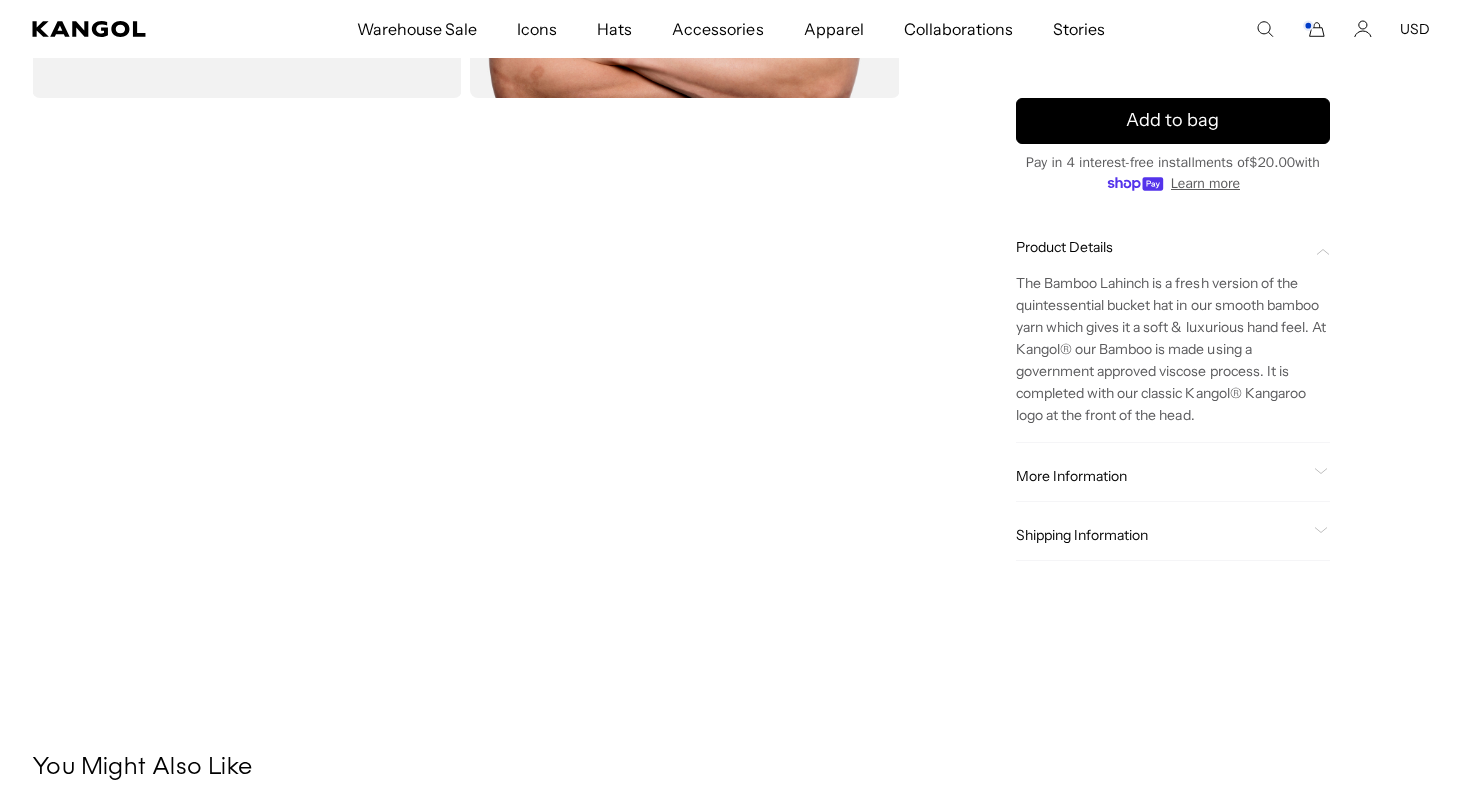 click on "More Information" 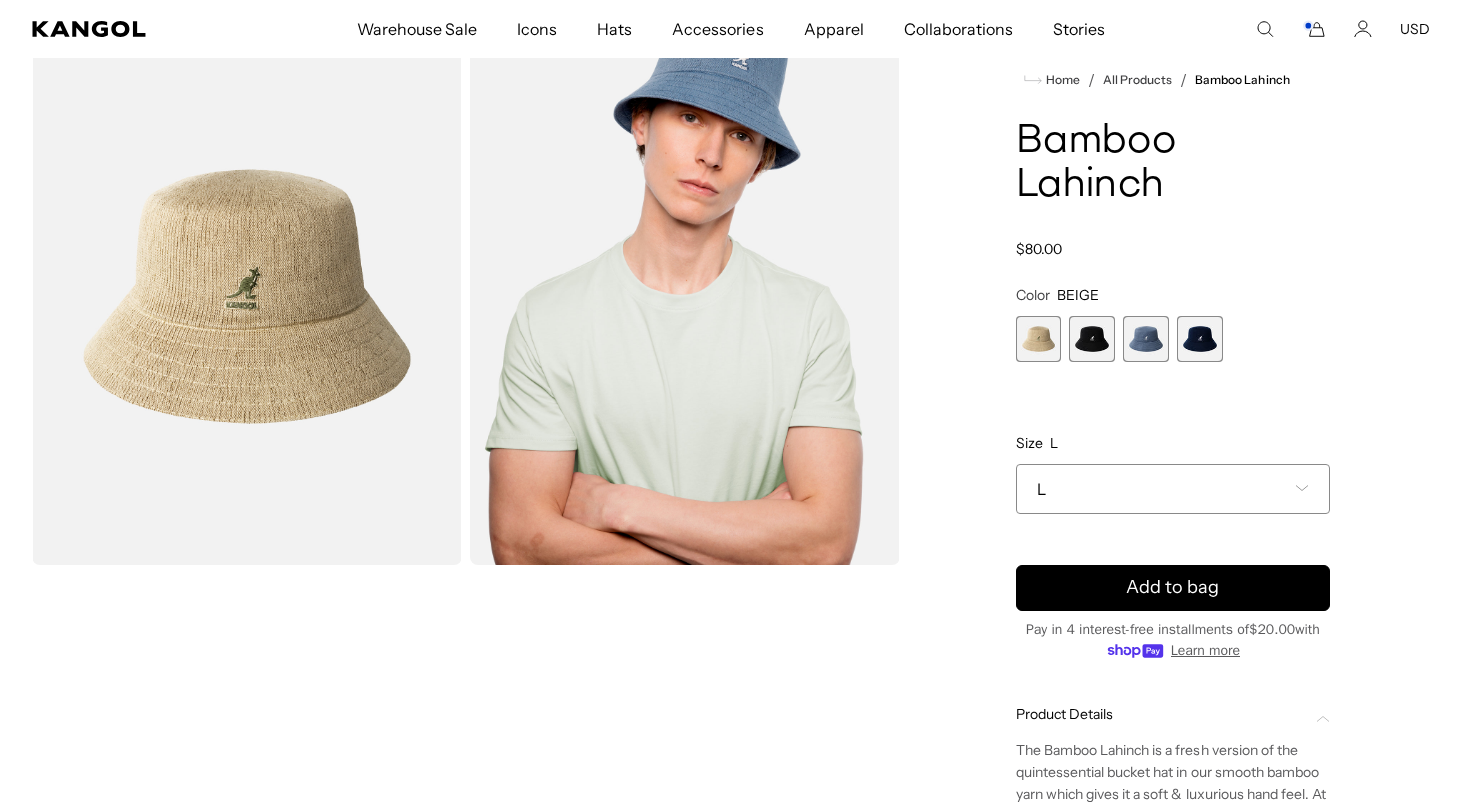 scroll, scrollTop: 0, scrollLeft: 0, axis: both 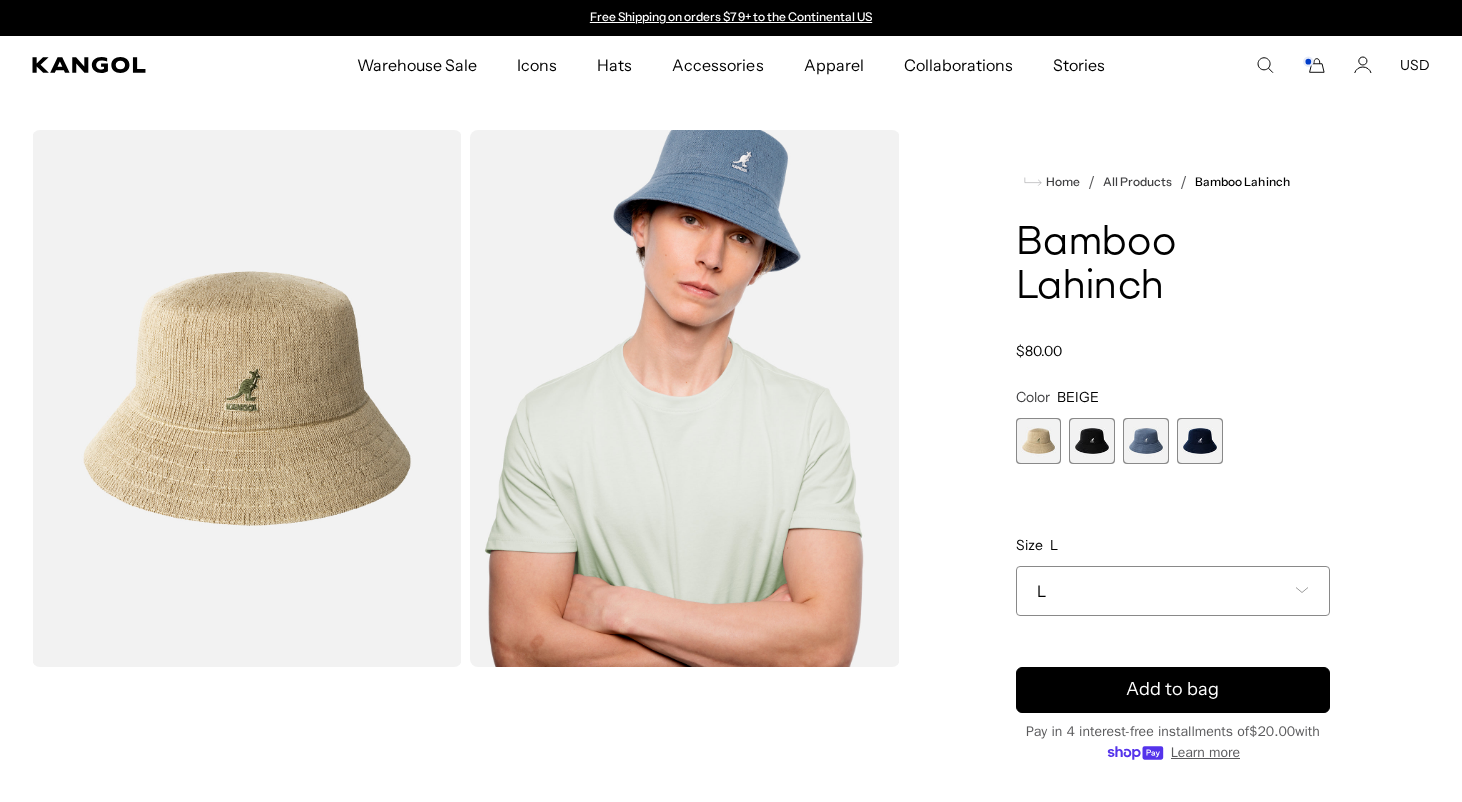 click on "Bamboo Lahinch" at bounding box center [1173, 266] 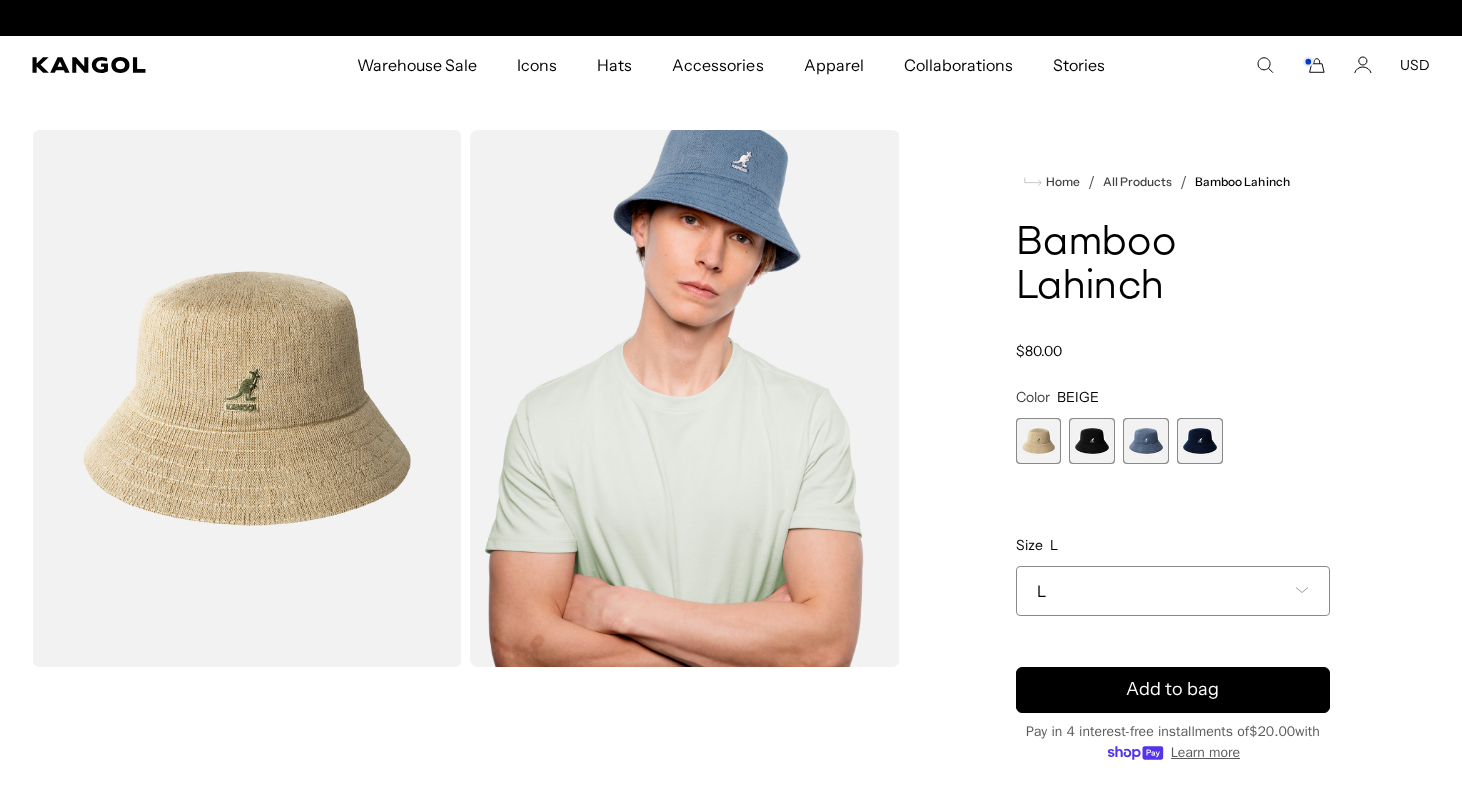scroll, scrollTop: 55, scrollLeft: 0, axis: vertical 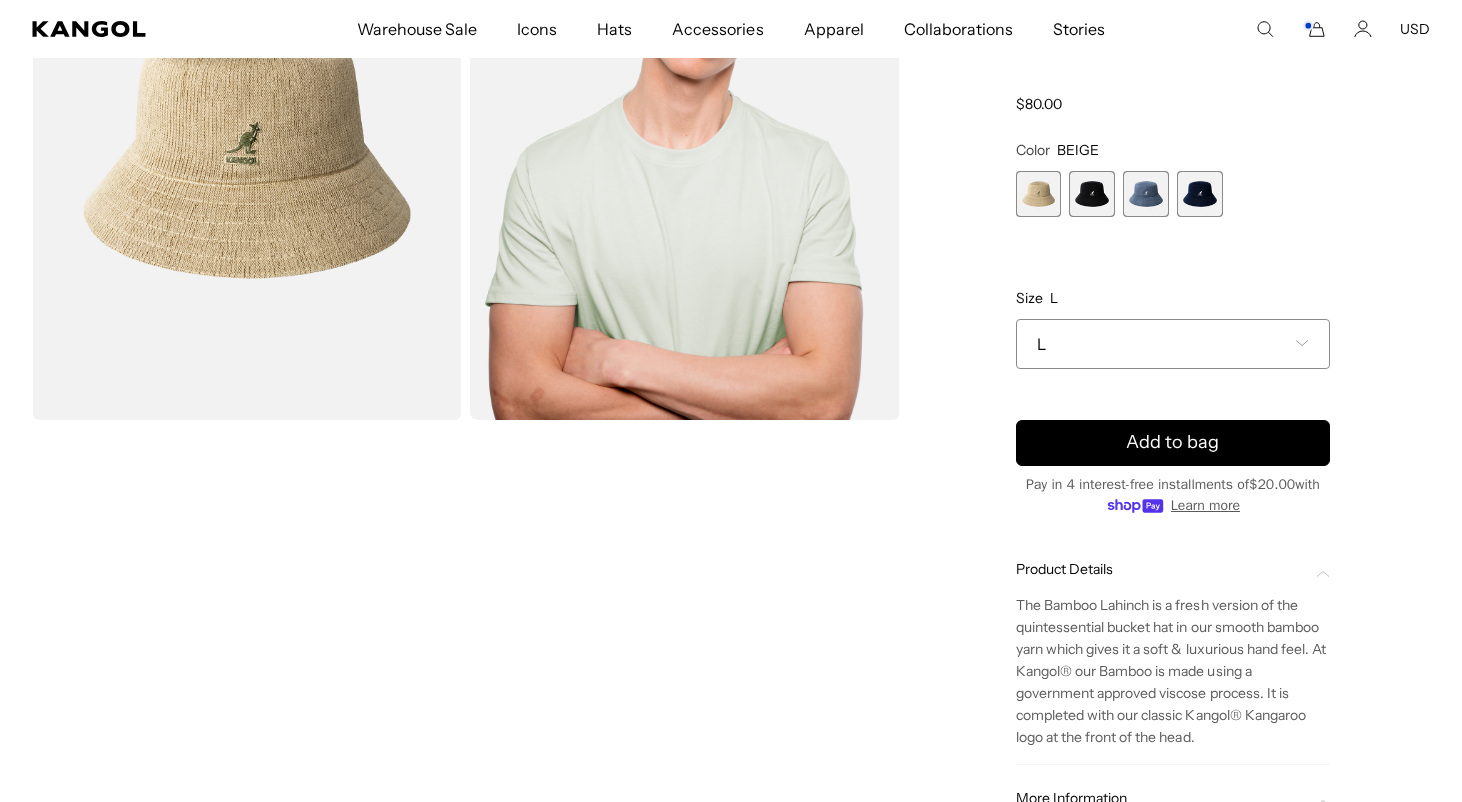 click on "L" at bounding box center (1173, 344) 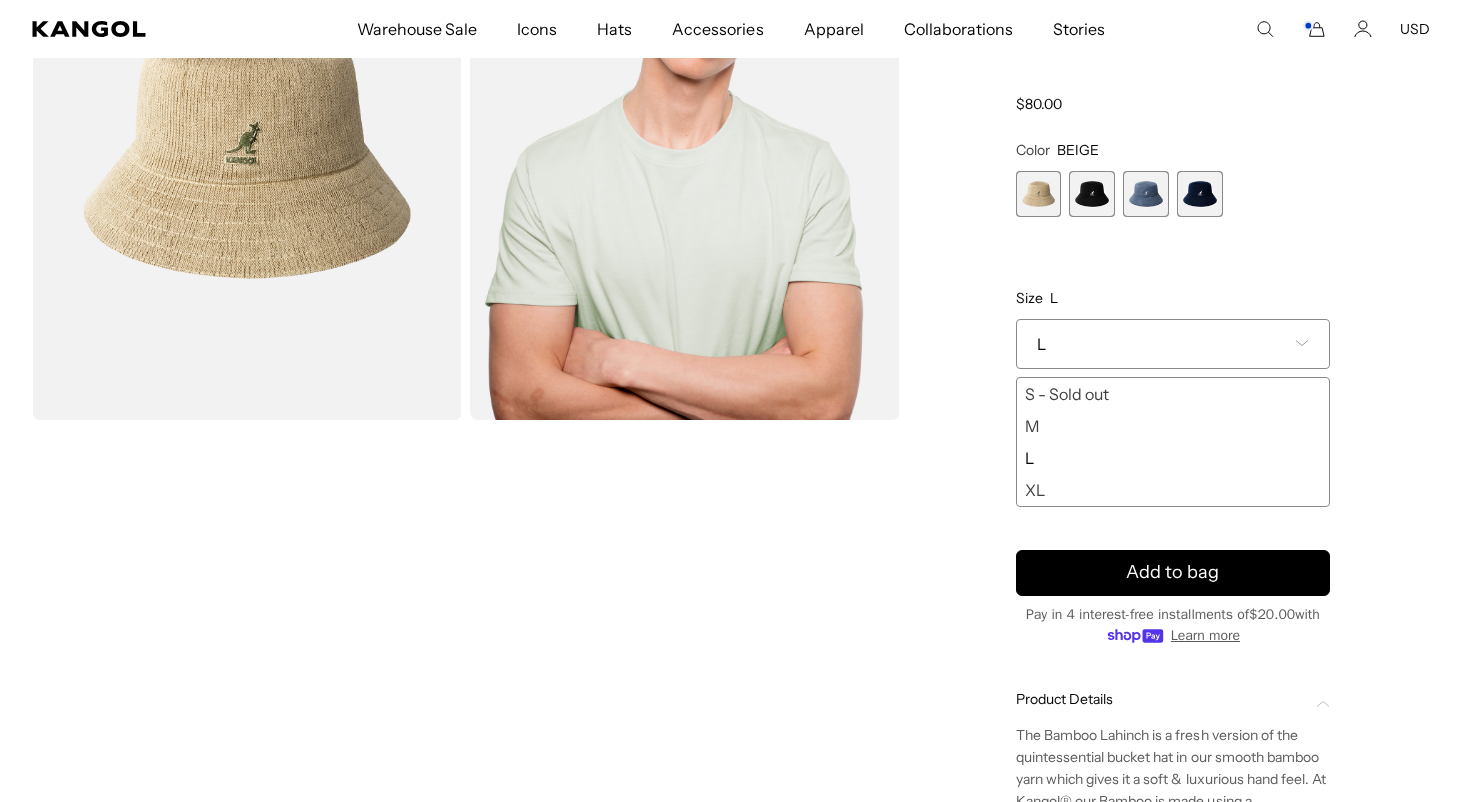 click on "Home
/
All Products
/
Bamboo Lahinch
Bamboo Lahinch
Regular price
$80.00
Regular price
Sale price
$80.00
Color
BEIGE
Previous
Next
BEIGE
Variant sold out or unavailable
BLACK
Variant sold out or unavailable" at bounding box center (1173, 553) 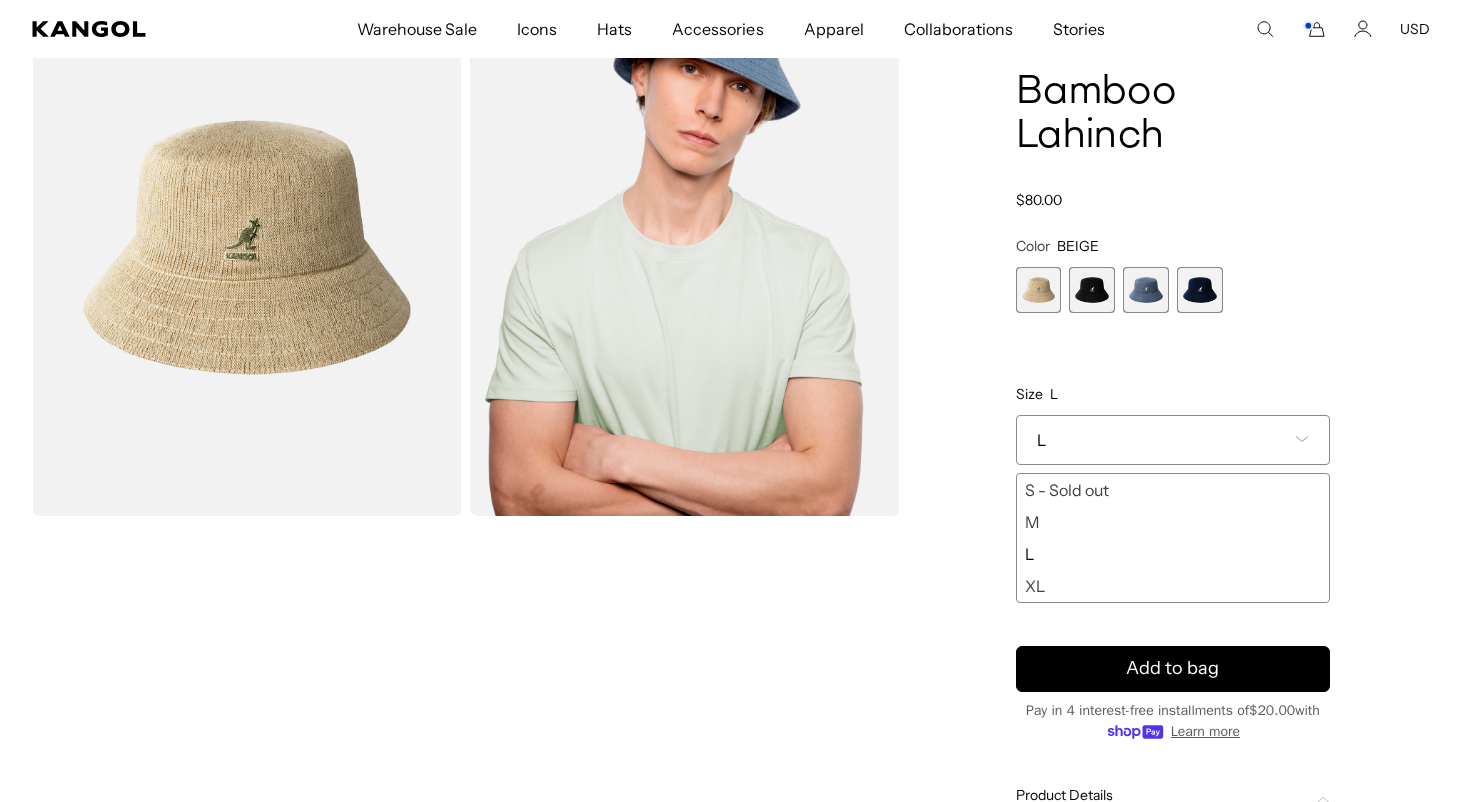 scroll, scrollTop: 0, scrollLeft: 0, axis: both 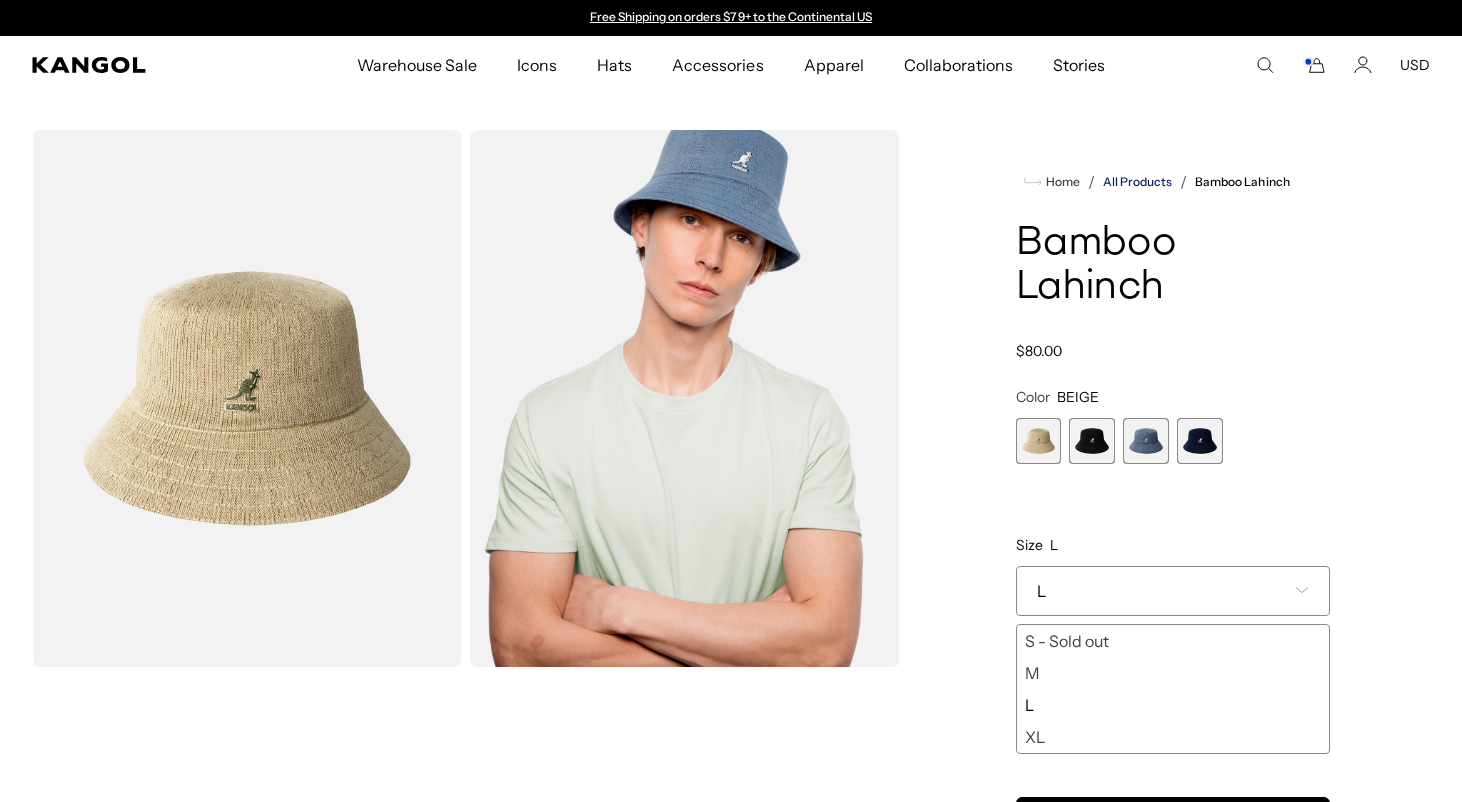 click on "All Products" at bounding box center [1137, 182] 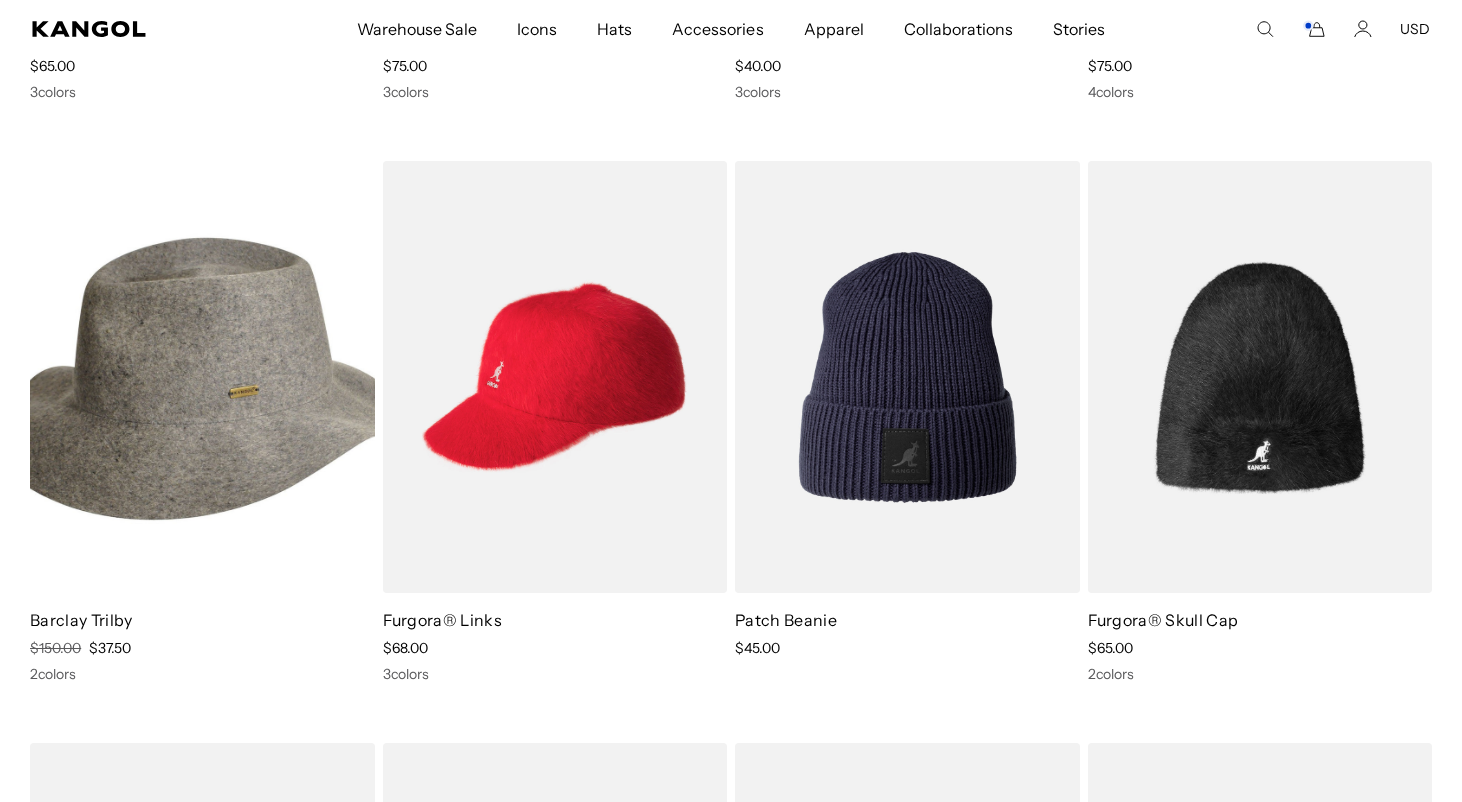 scroll, scrollTop: 662, scrollLeft: 0, axis: vertical 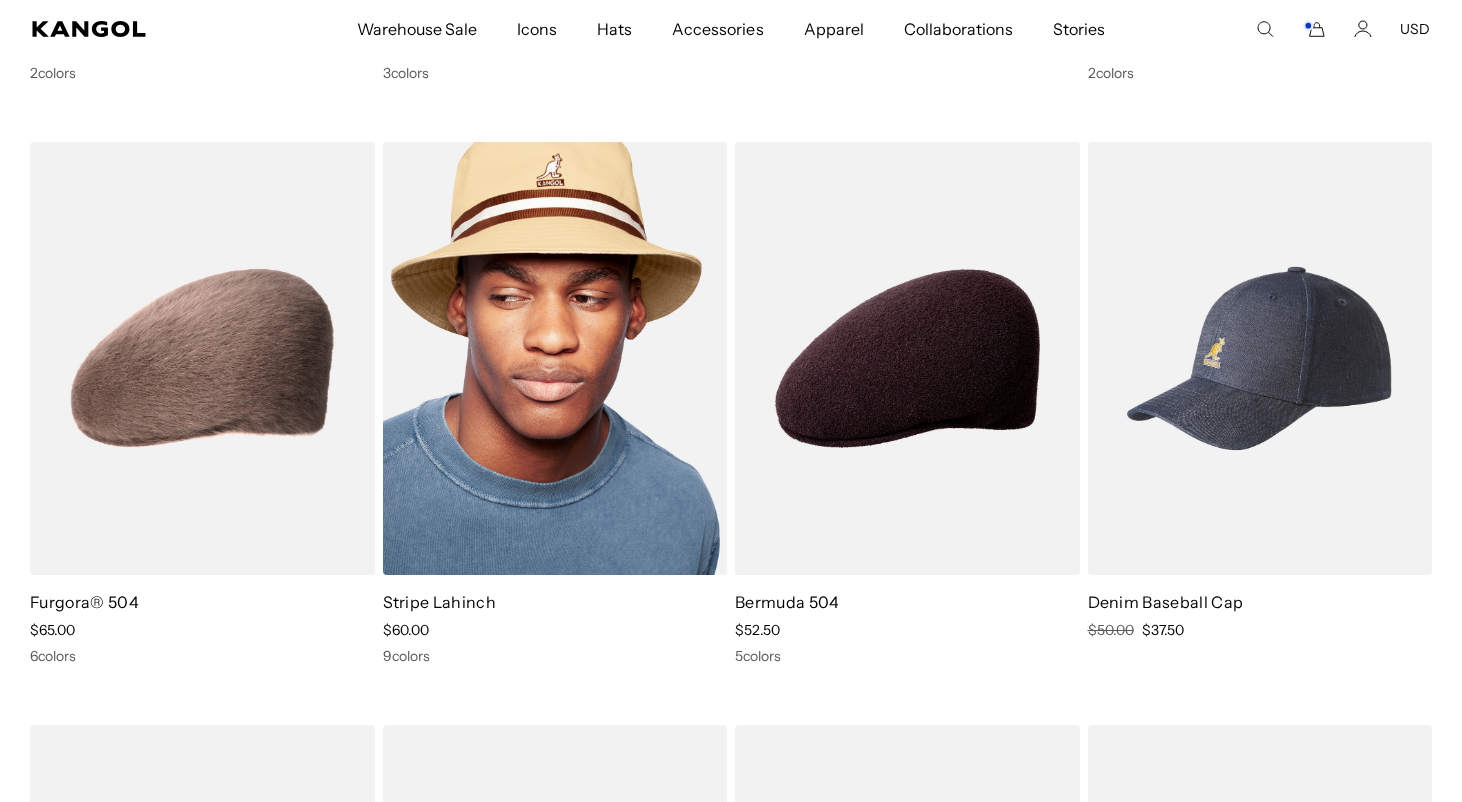 click at bounding box center (555, 358) 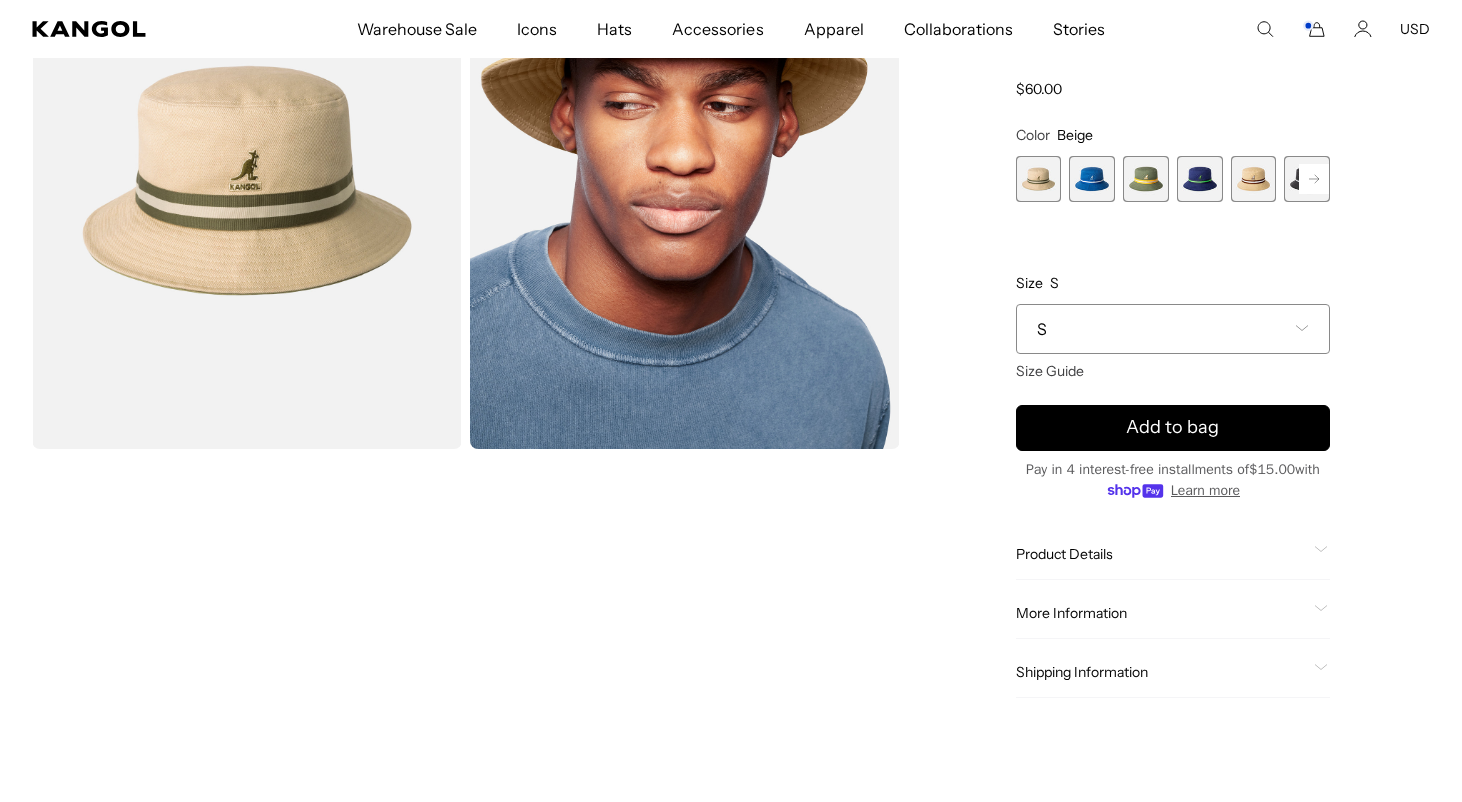 scroll, scrollTop: 255, scrollLeft: 0, axis: vertical 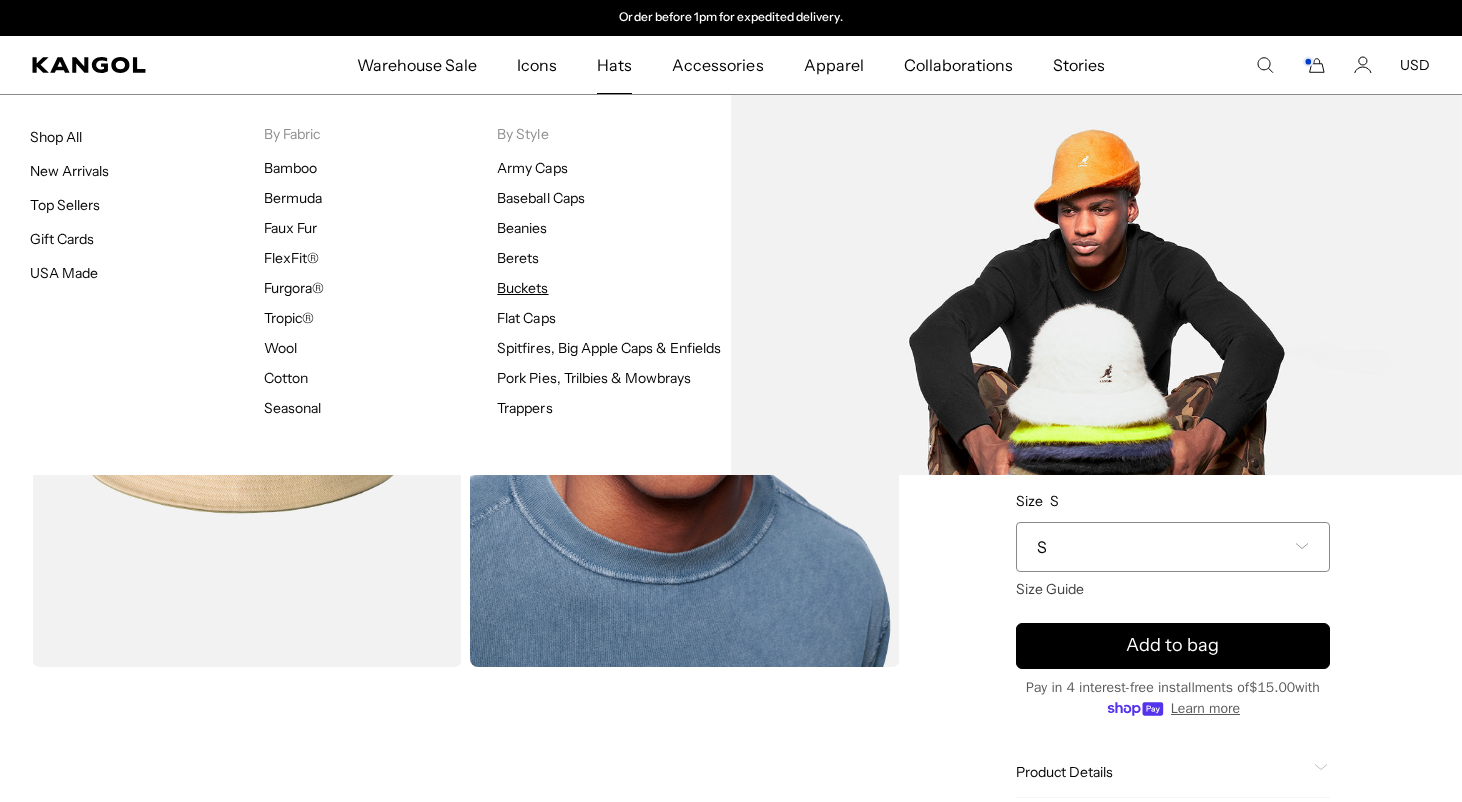 click on "Buckets" at bounding box center [522, 288] 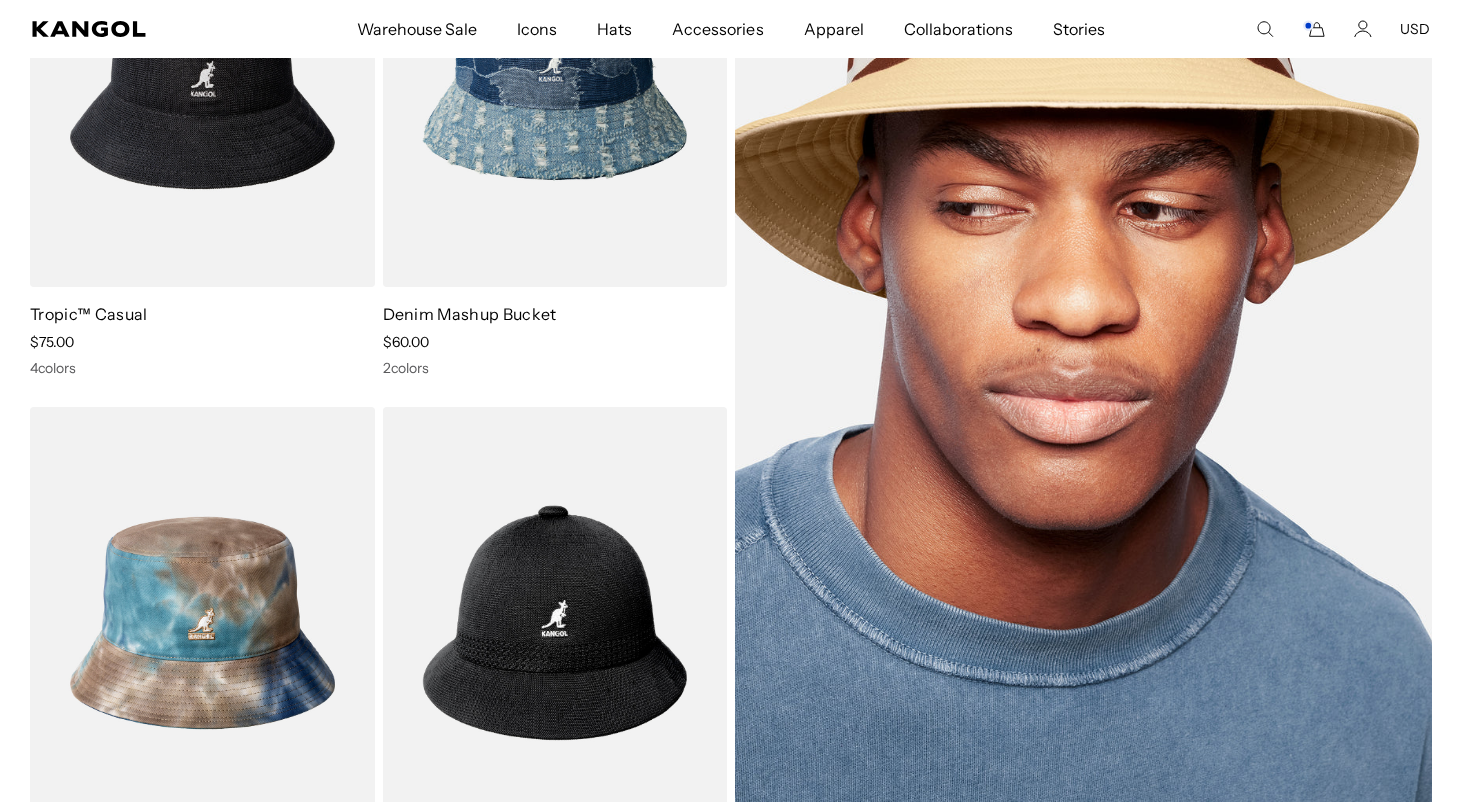 scroll, scrollTop: 370, scrollLeft: 0, axis: vertical 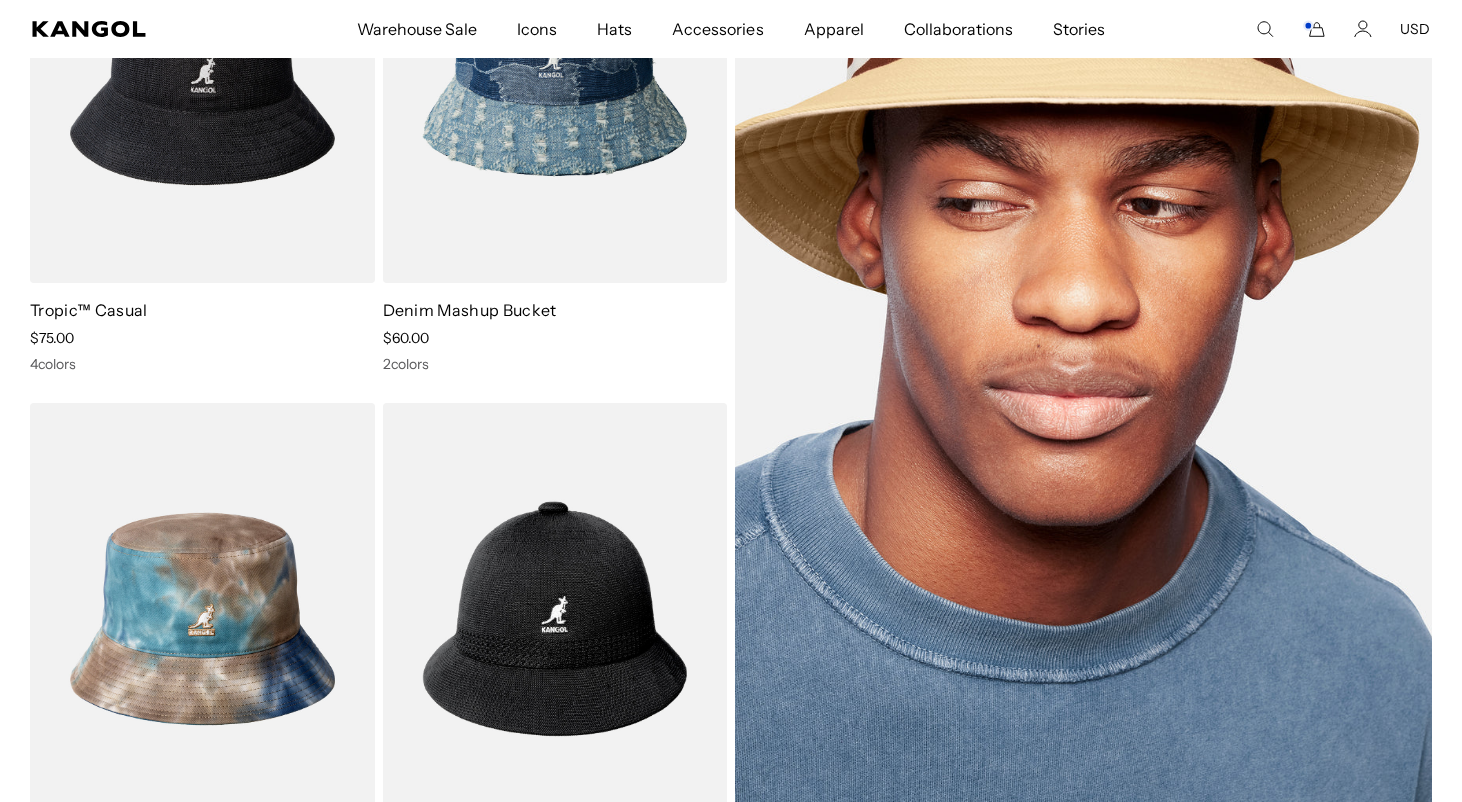click at bounding box center [1083, 342] 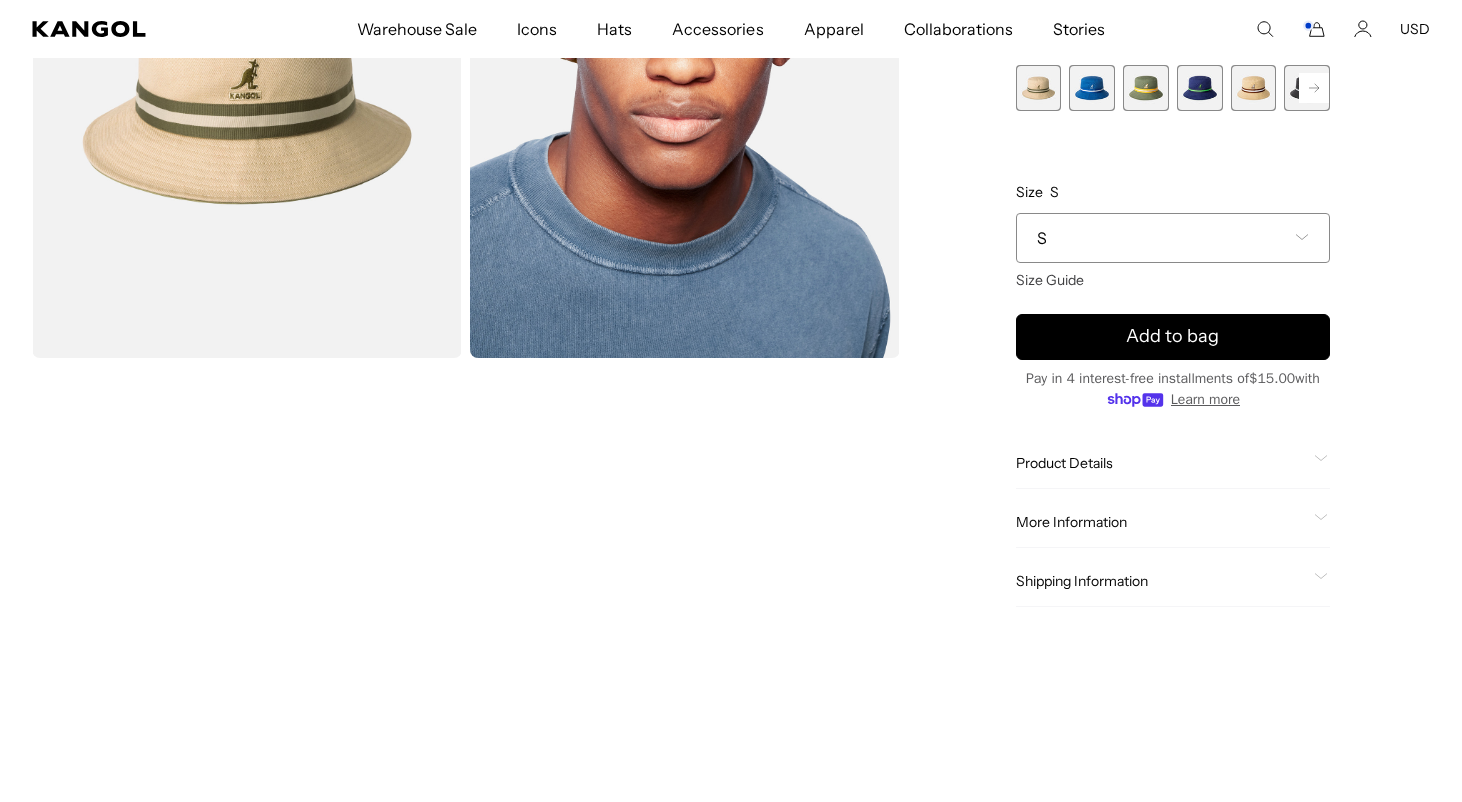 scroll, scrollTop: 312, scrollLeft: 0, axis: vertical 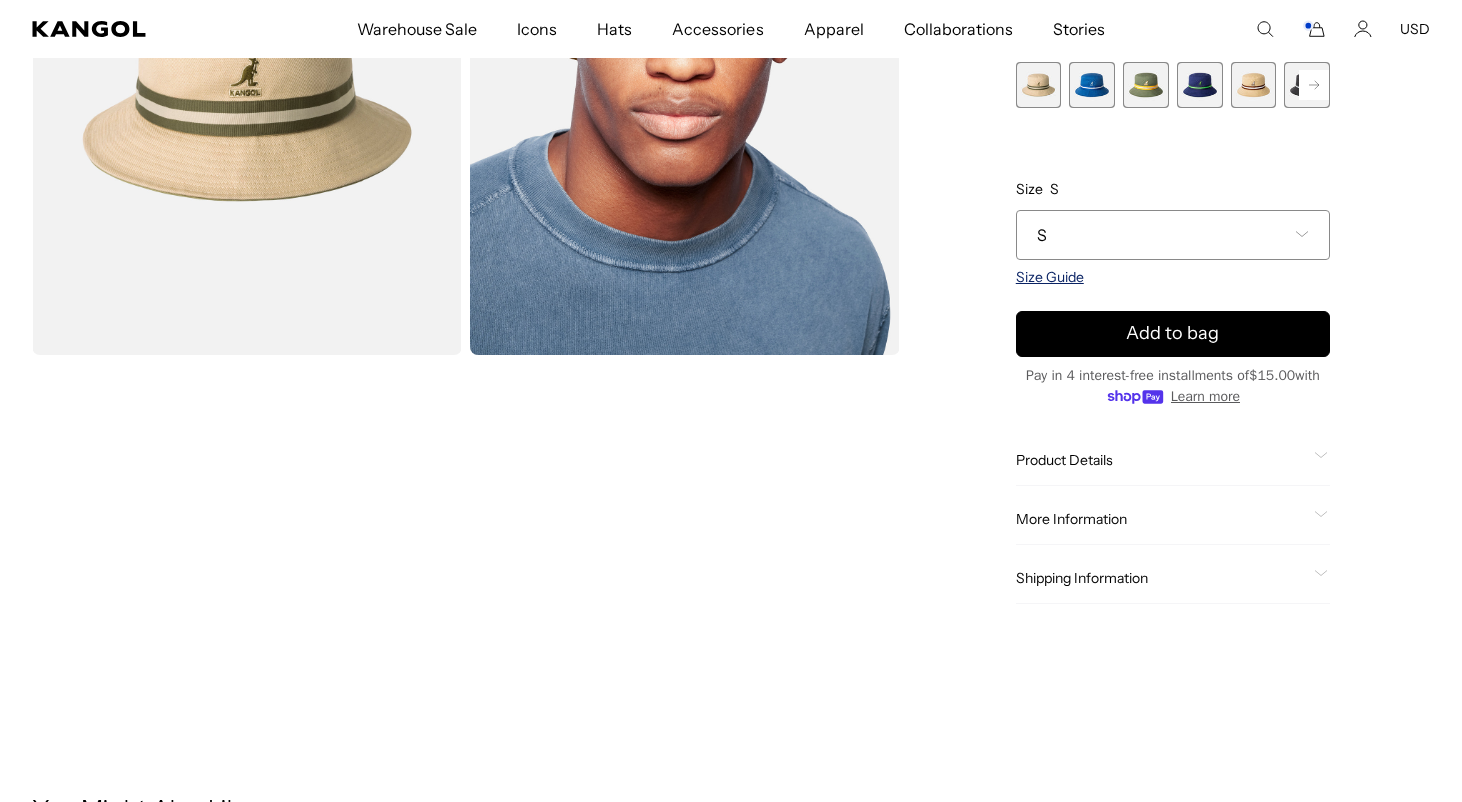 click on "Size Guide" at bounding box center (1050, 277) 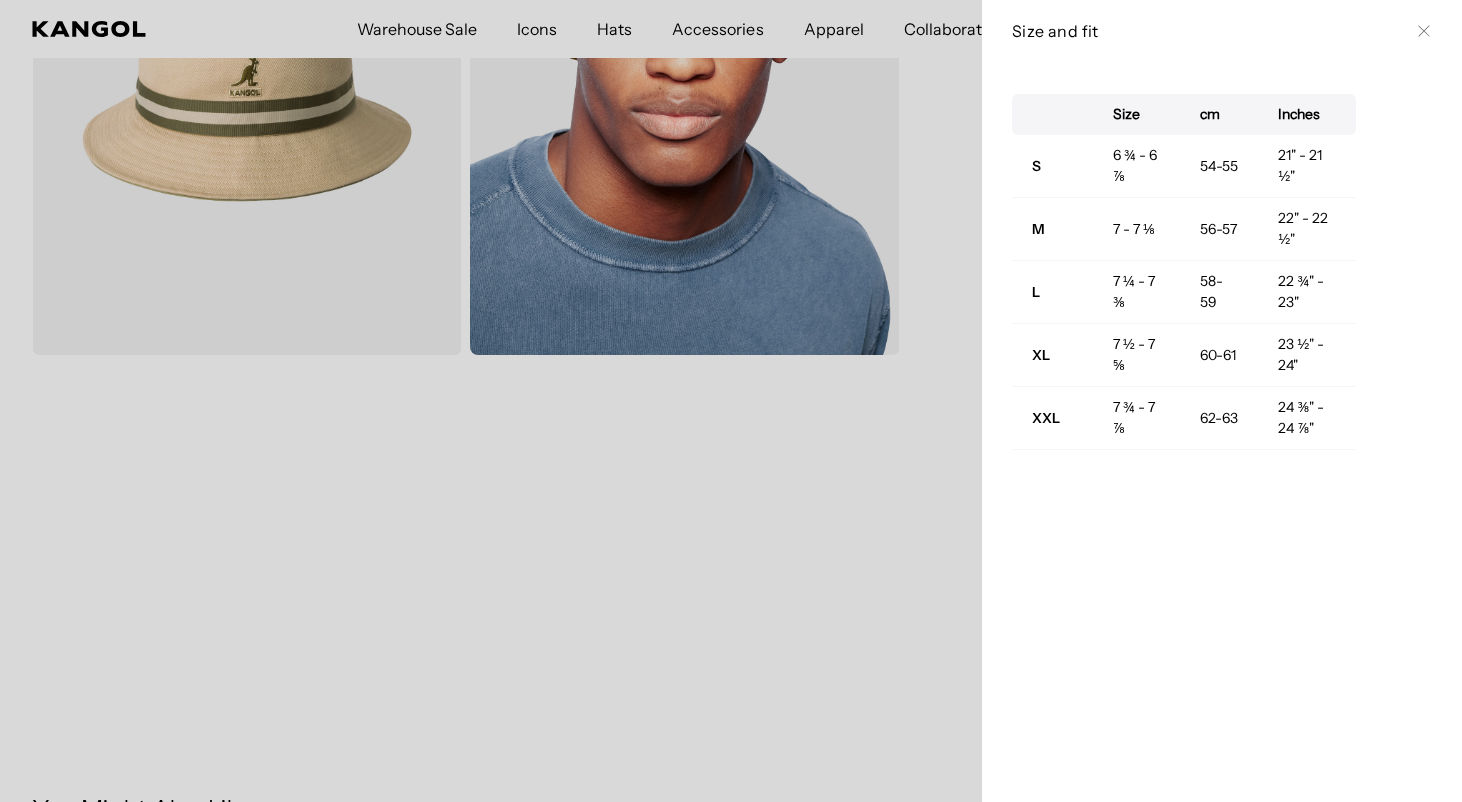 scroll, scrollTop: 0, scrollLeft: 412, axis: horizontal 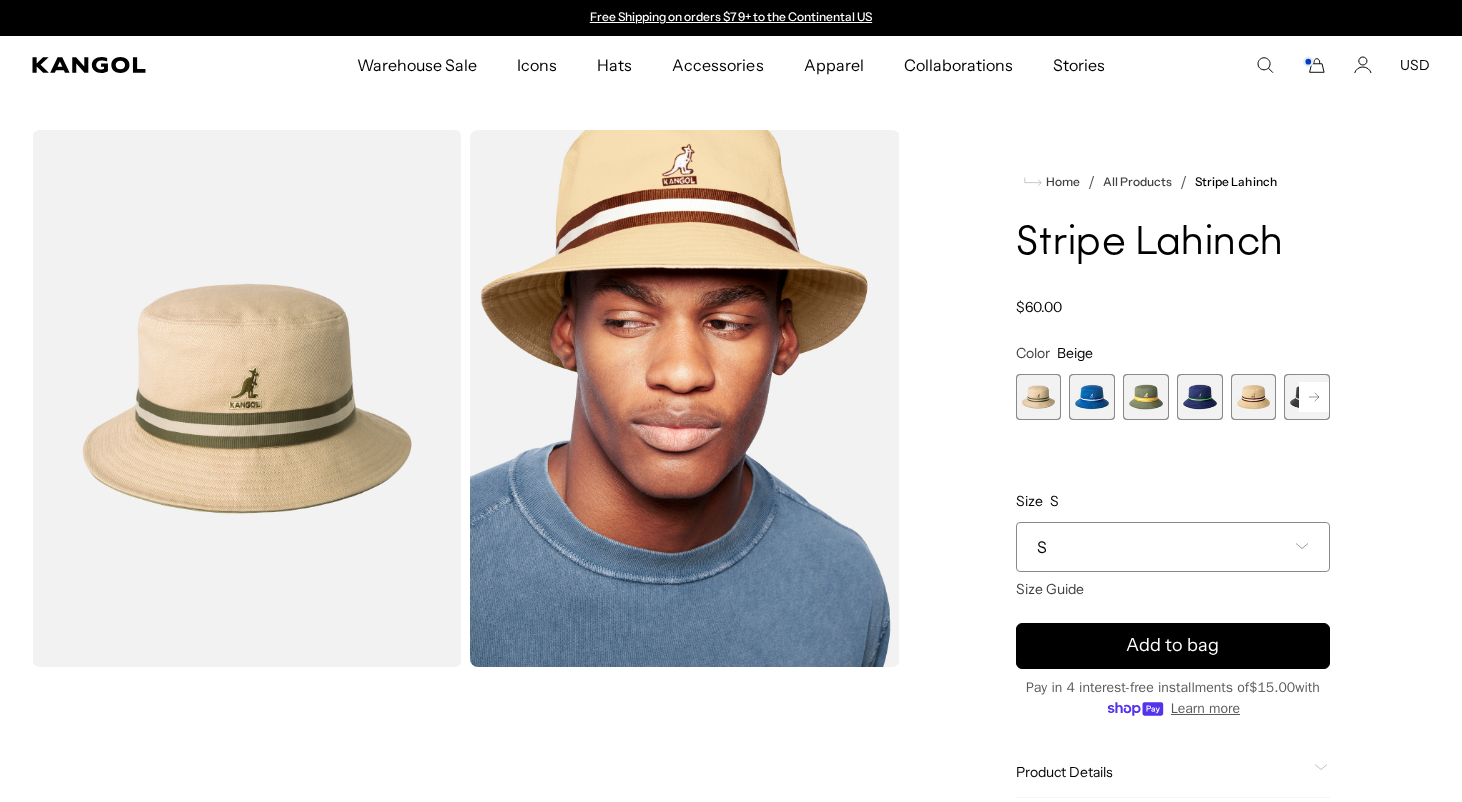 click at bounding box center (1254, 397) 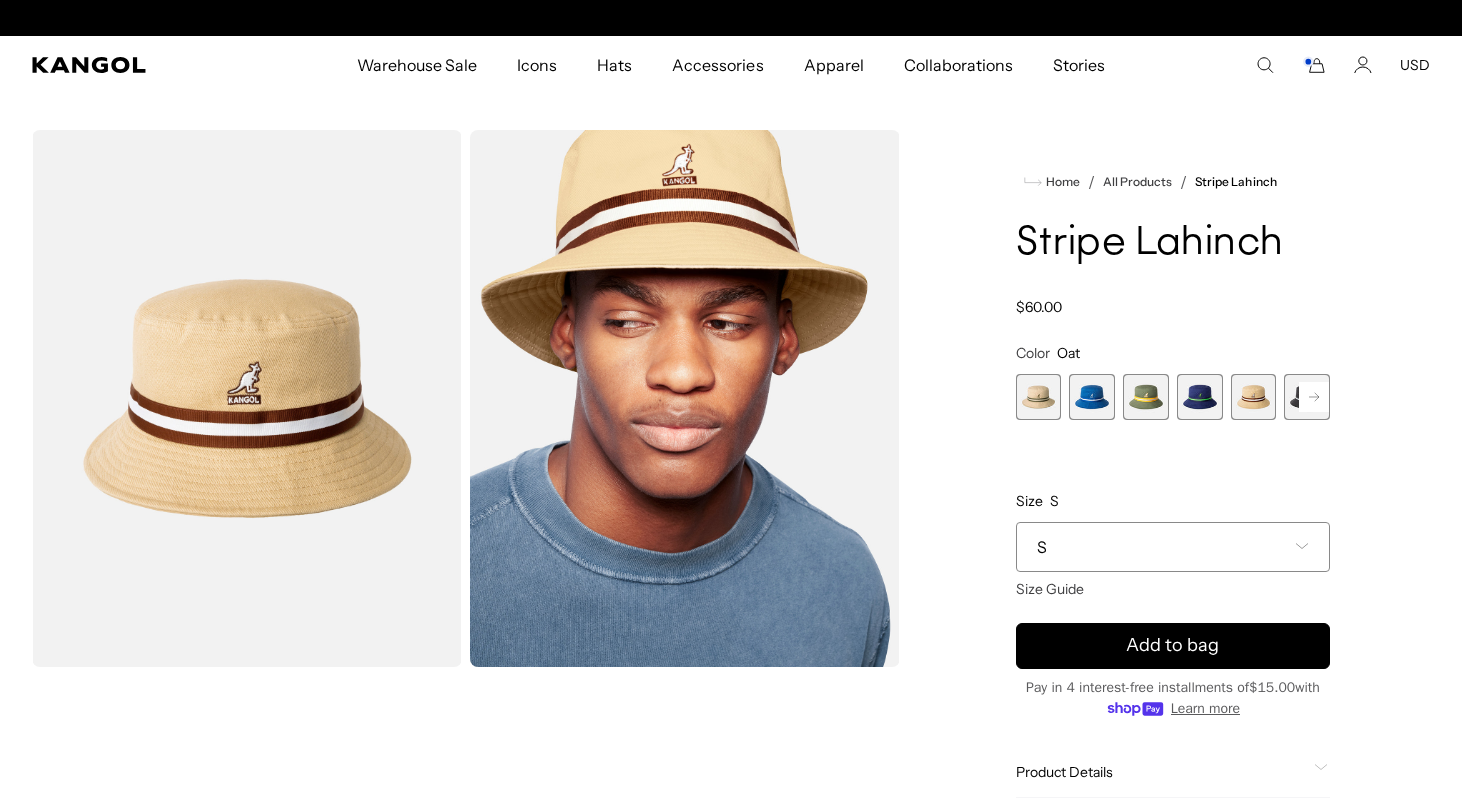 scroll, scrollTop: 0, scrollLeft: 412, axis: horizontal 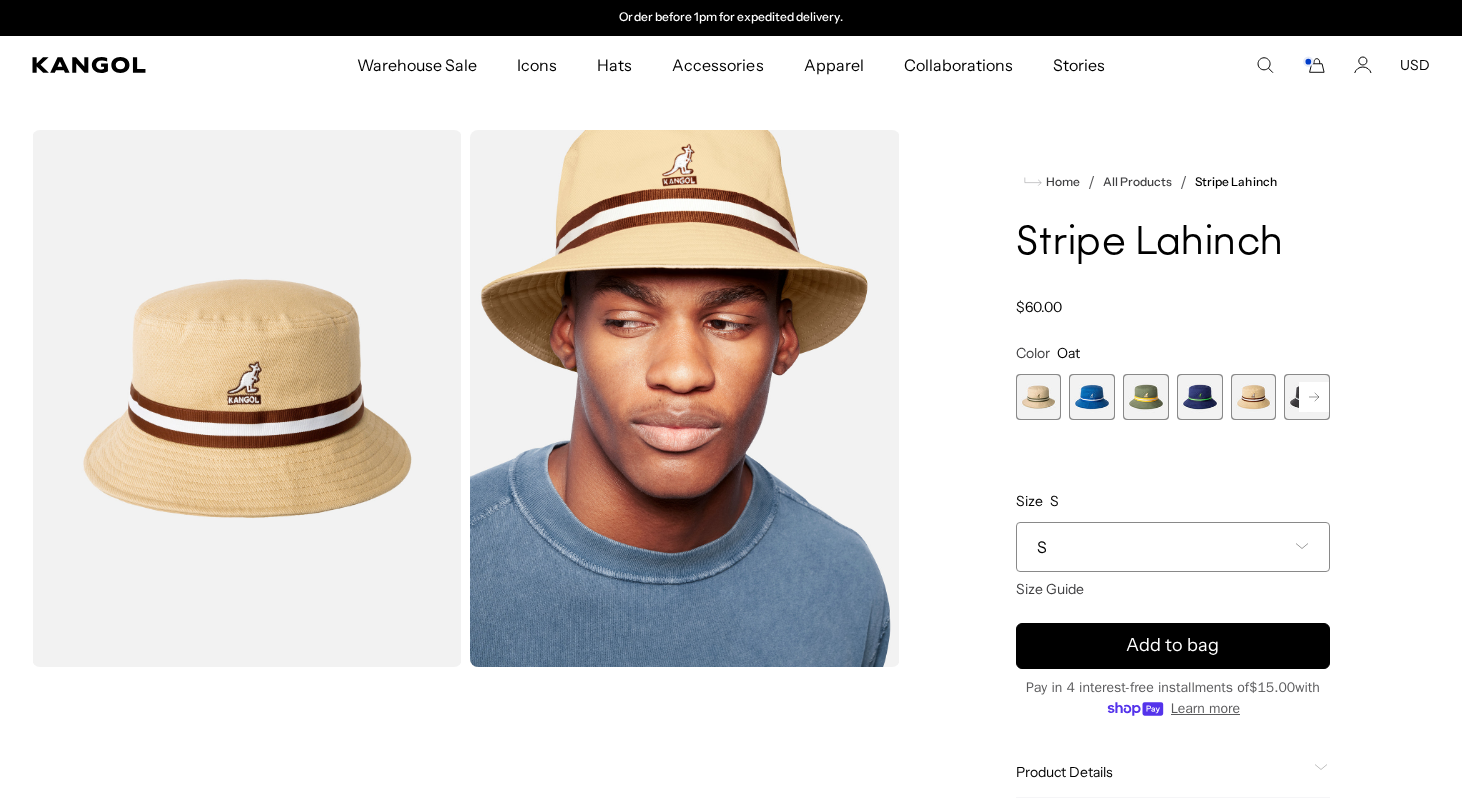click at bounding box center (1039, 397) 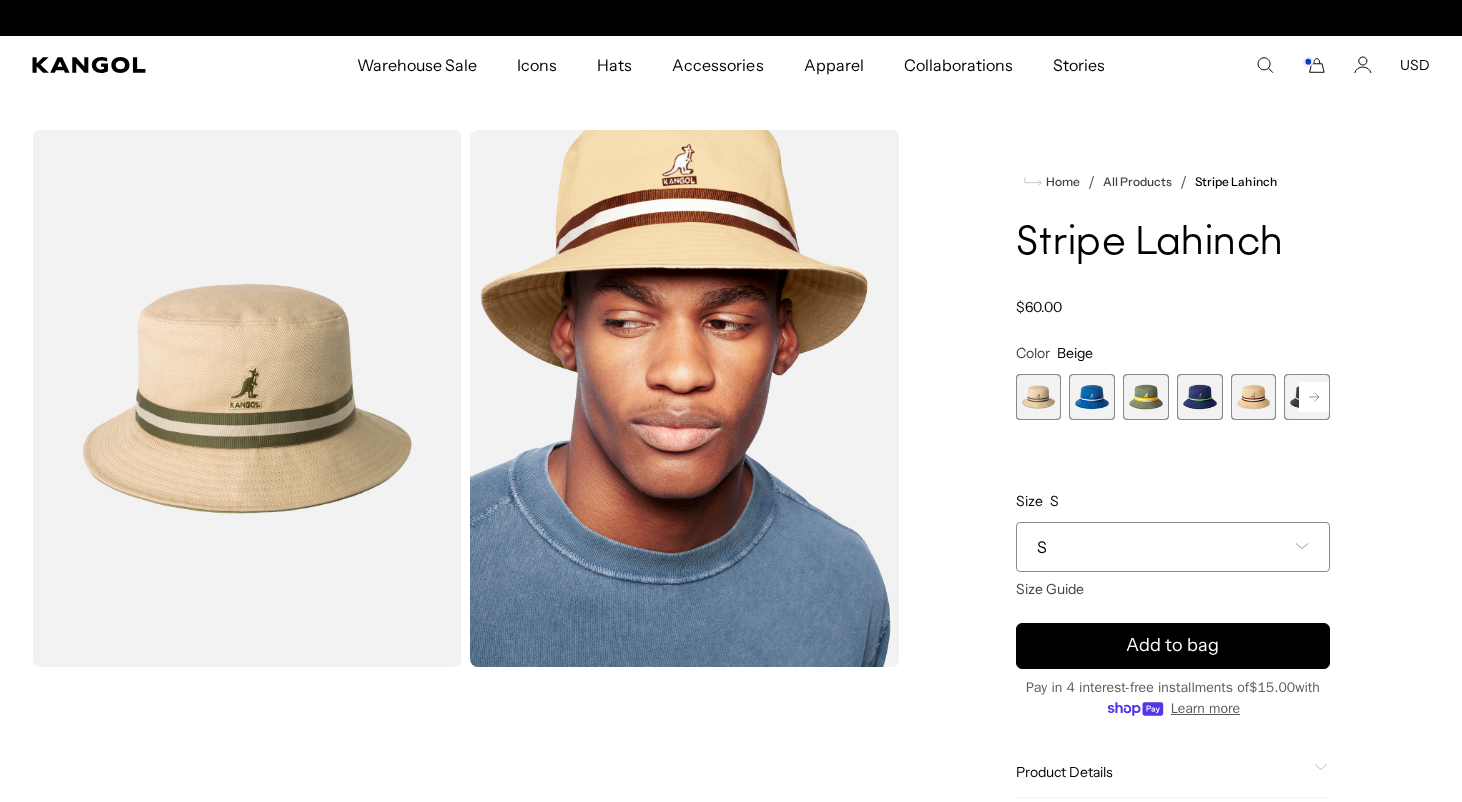 scroll, scrollTop: 0, scrollLeft: 0, axis: both 